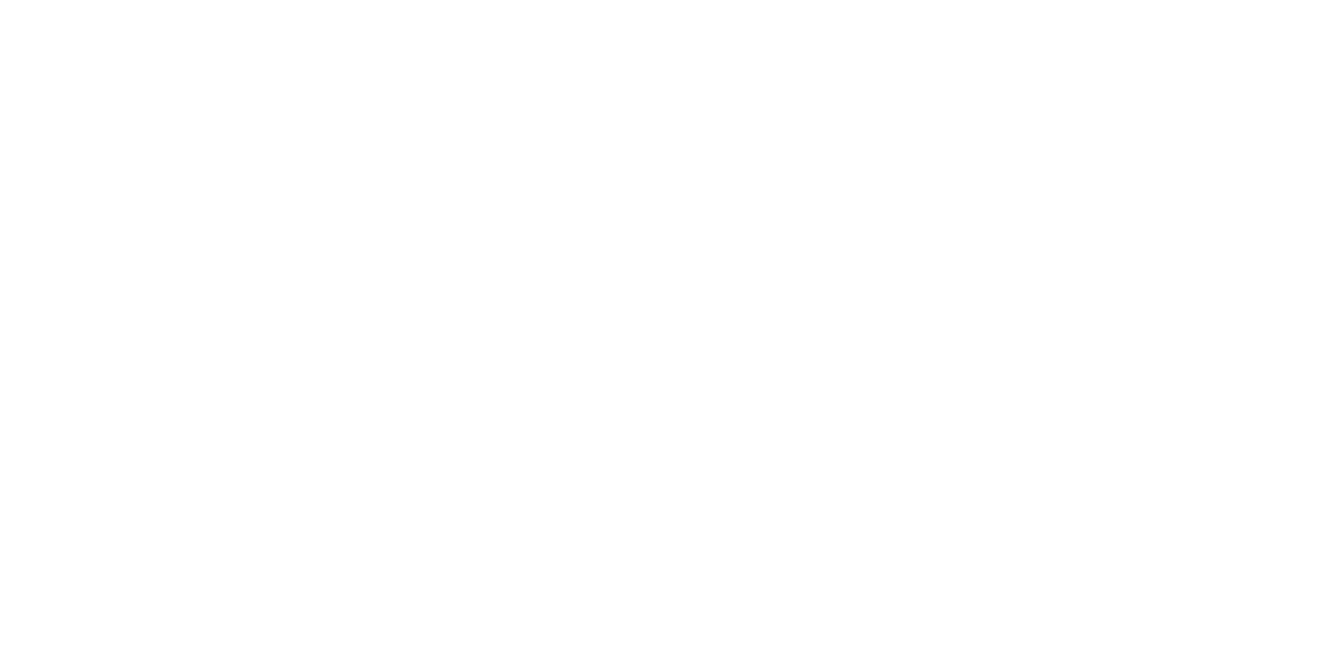 scroll, scrollTop: 0, scrollLeft: 0, axis: both 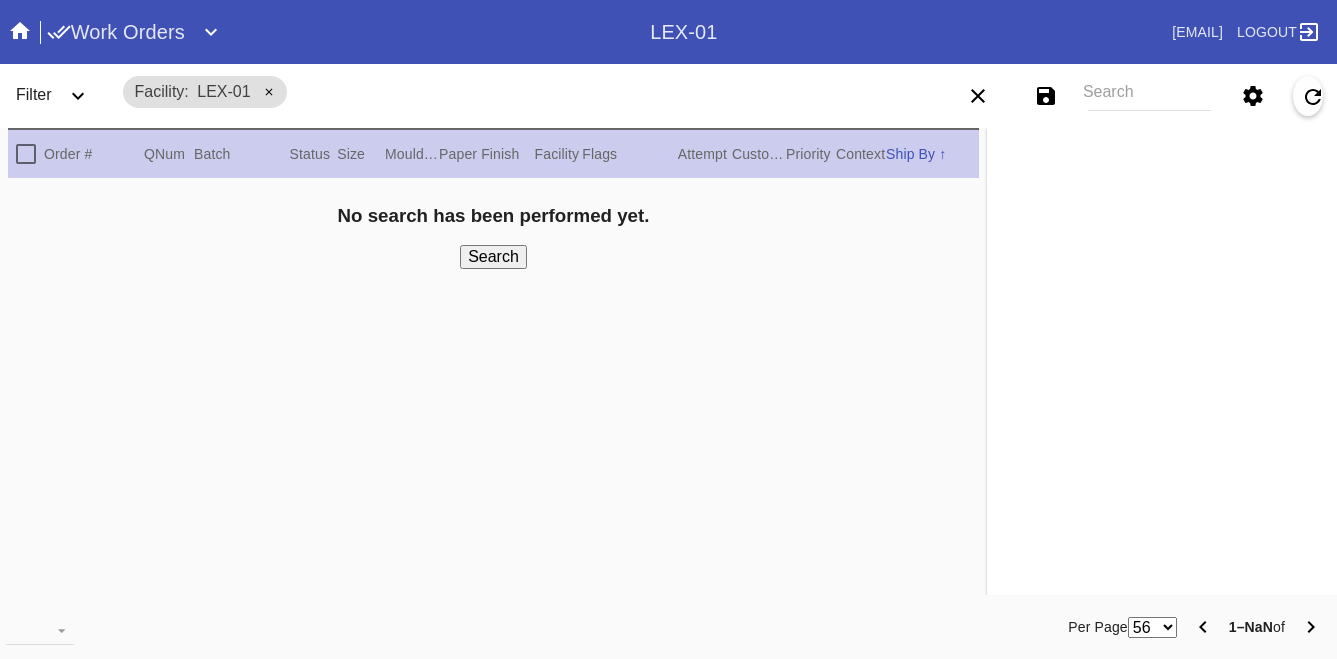 click on "Search" at bounding box center (1149, 96) 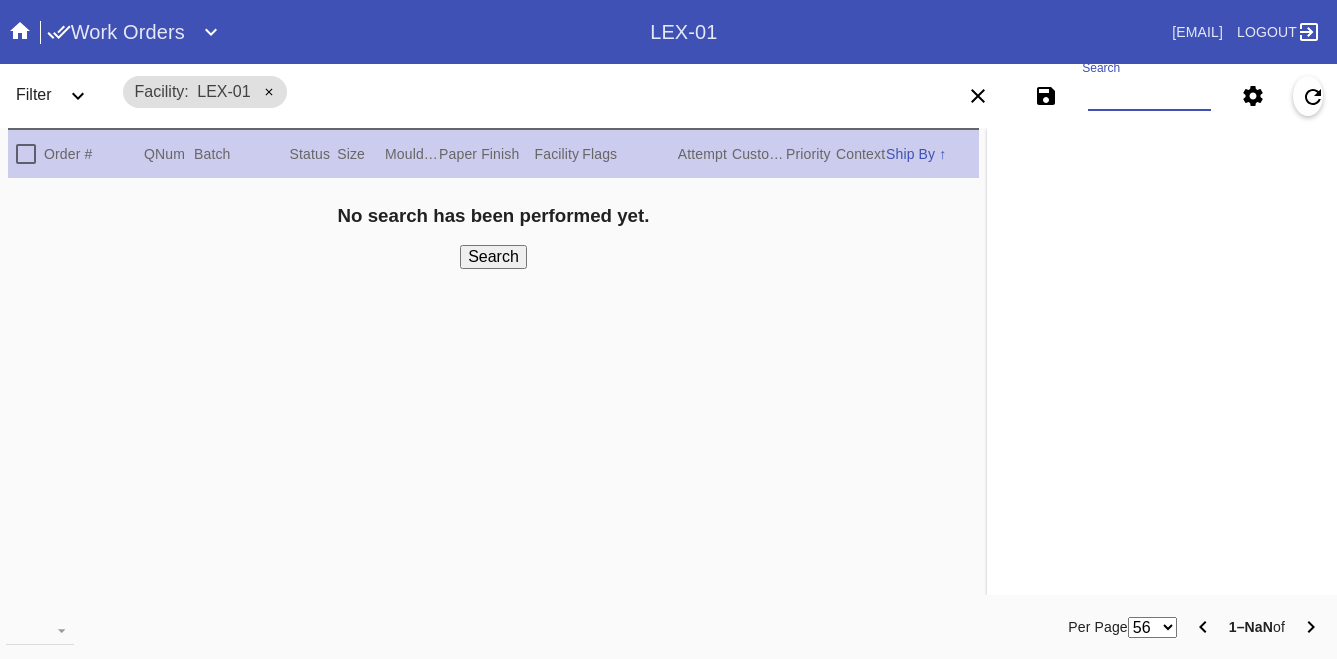paste on "[EMAIL]" 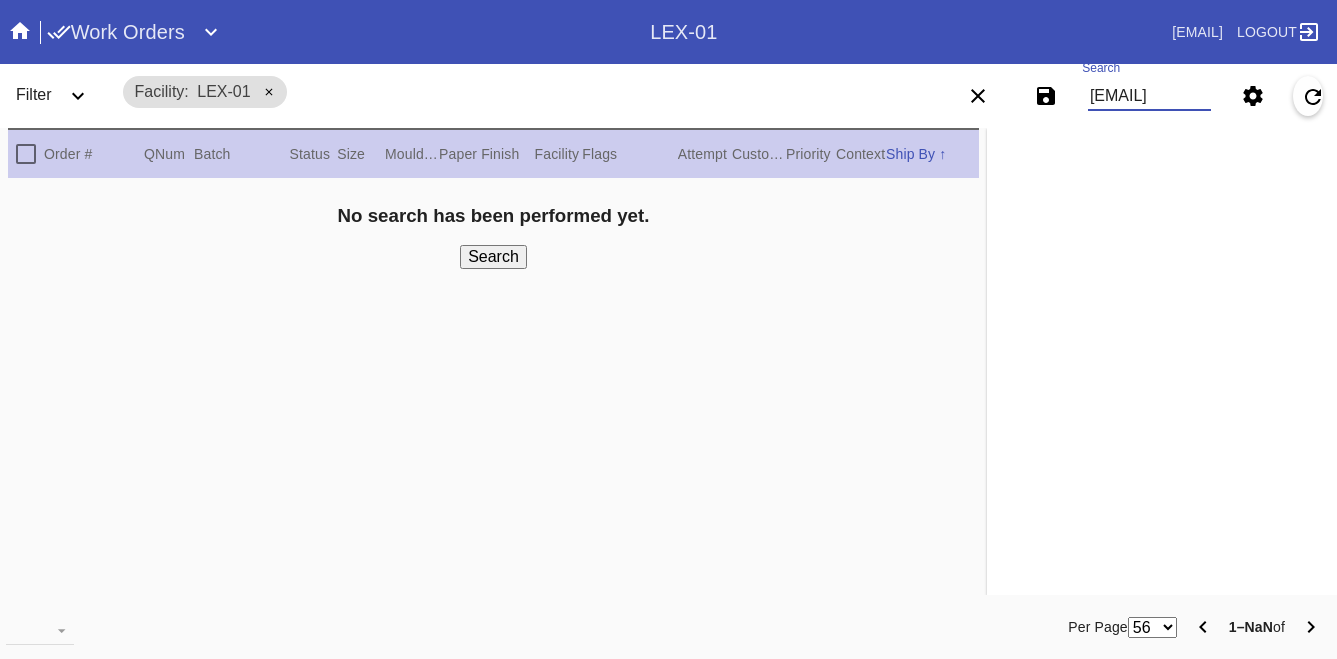 scroll, scrollTop: 0, scrollLeft: 52, axis: horizontal 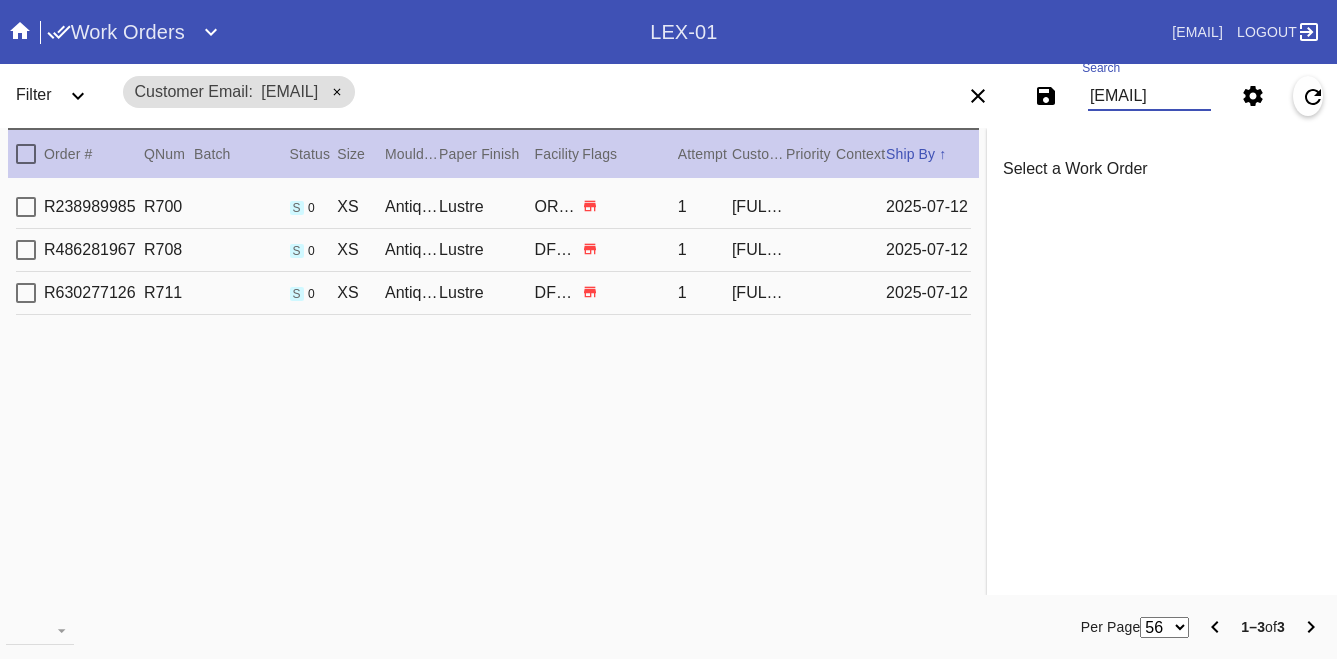 type on "[EMAIL]" 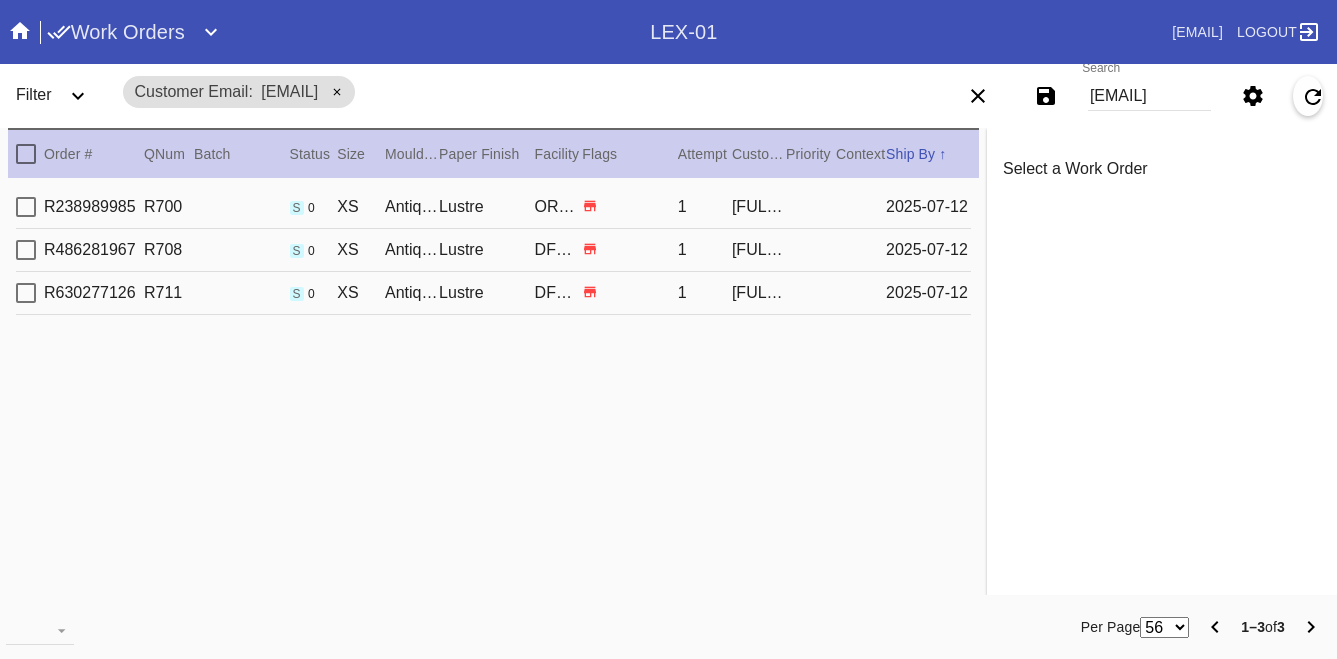 scroll, scrollTop: 0, scrollLeft: 0, axis: both 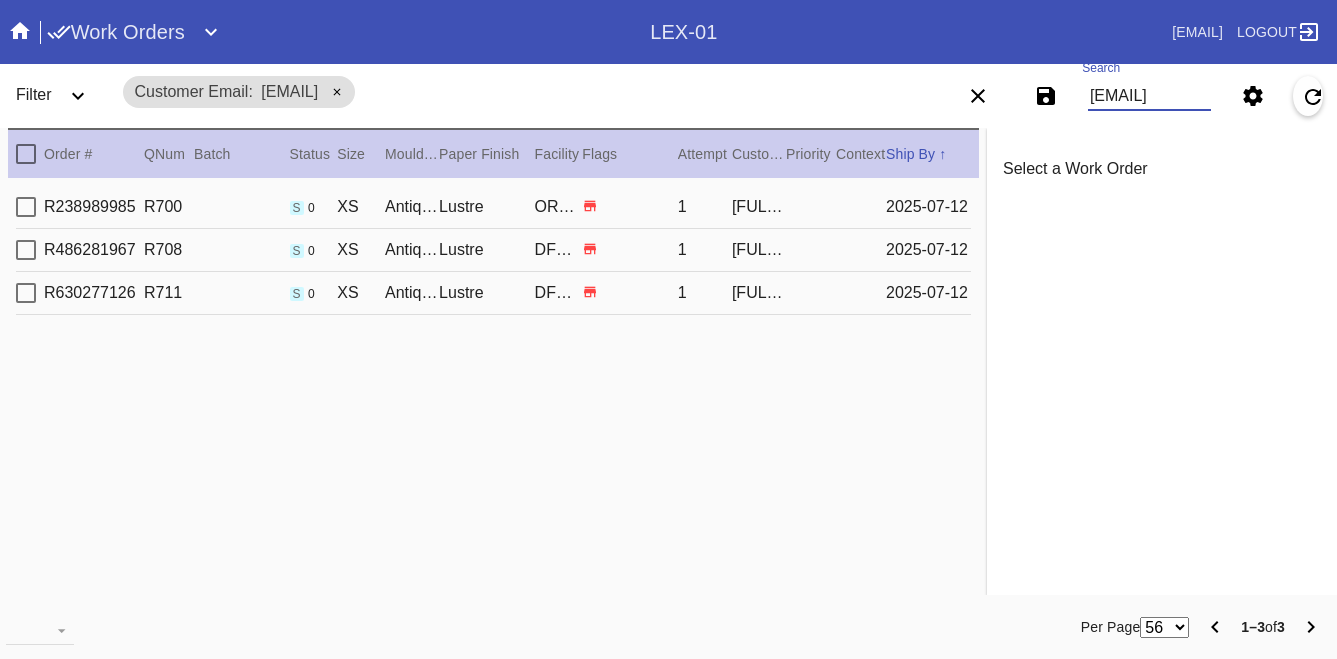 click on "Lustre" at bounding box center (487, 207) 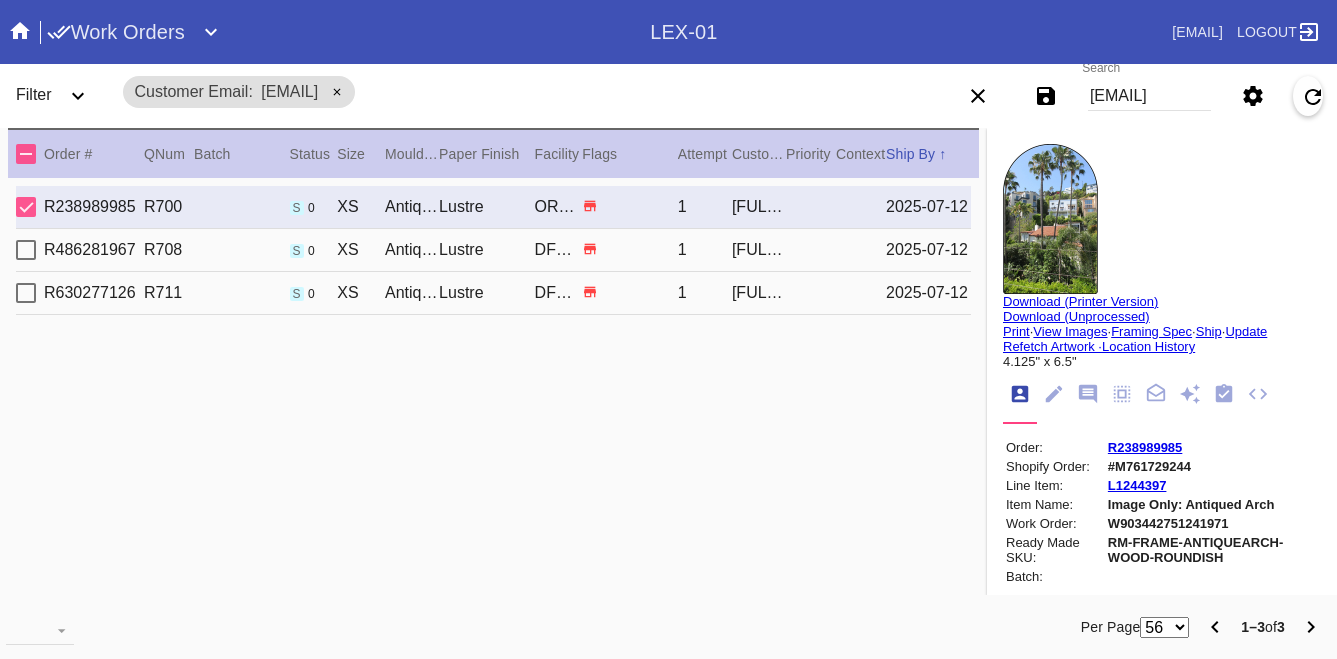 click on "Lustre" at bounding box center (487, 250) 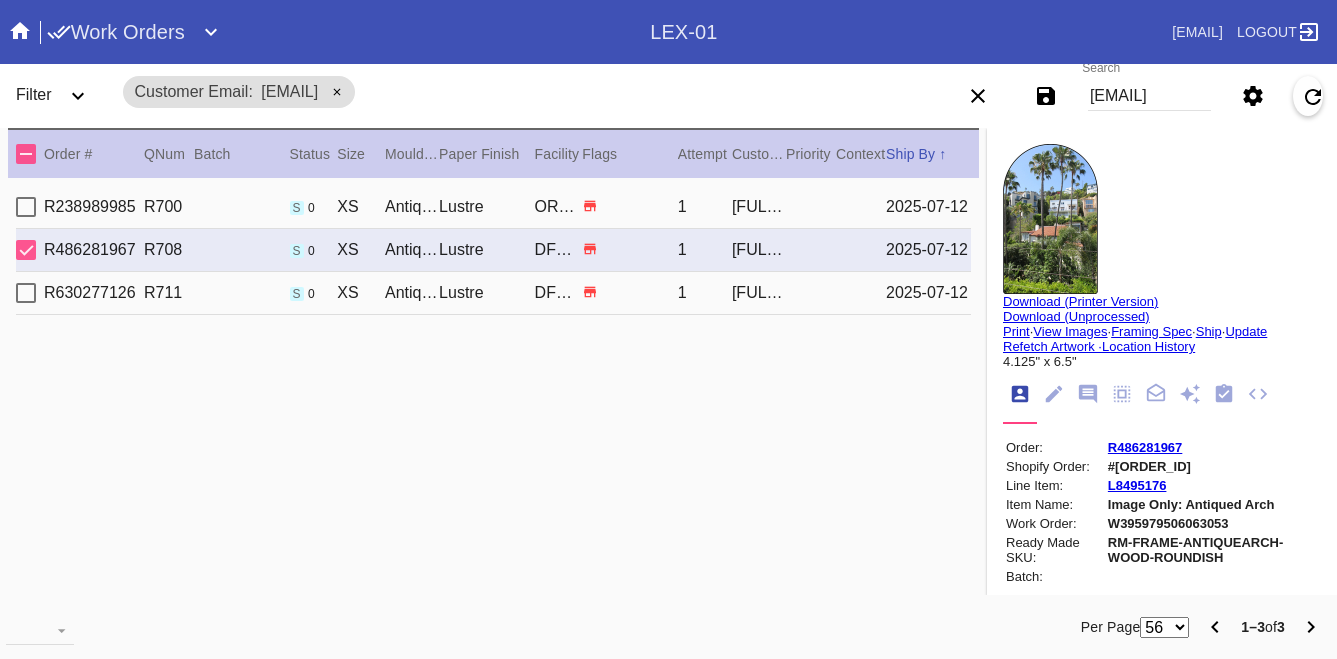click on "Lustre" at bounding box center [487, 293] 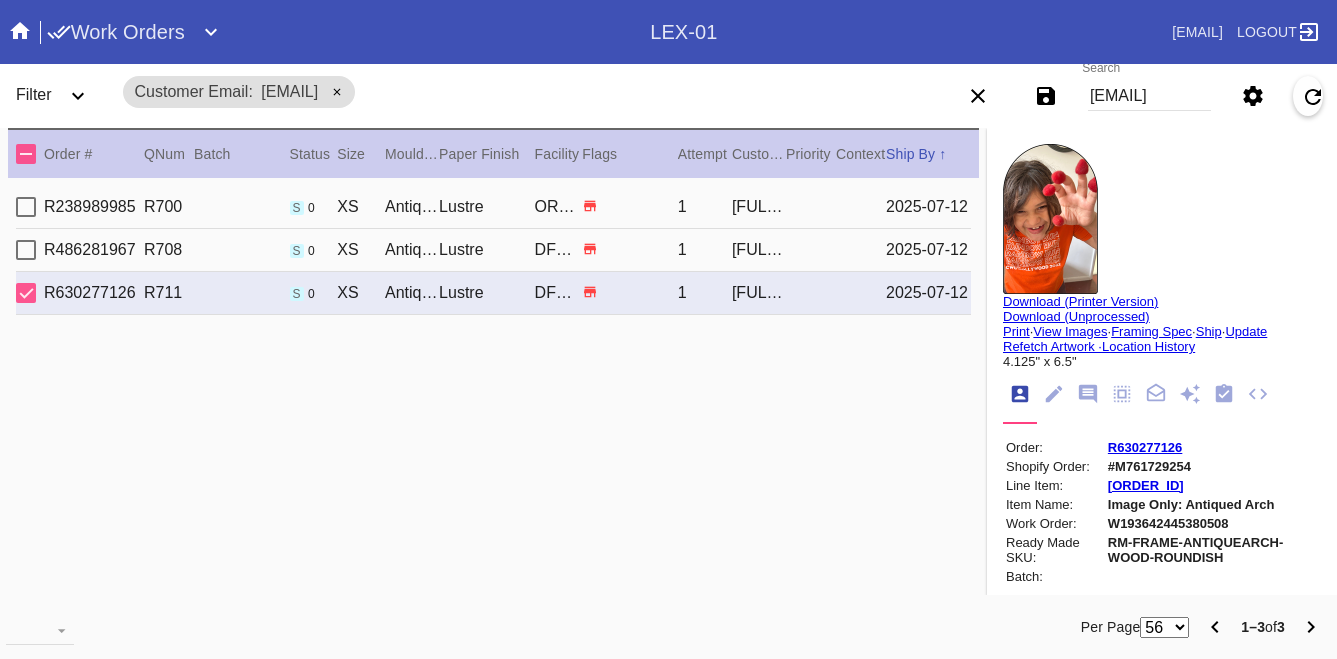 click on "[EMAIL]" at bounding box center [1149, 96] 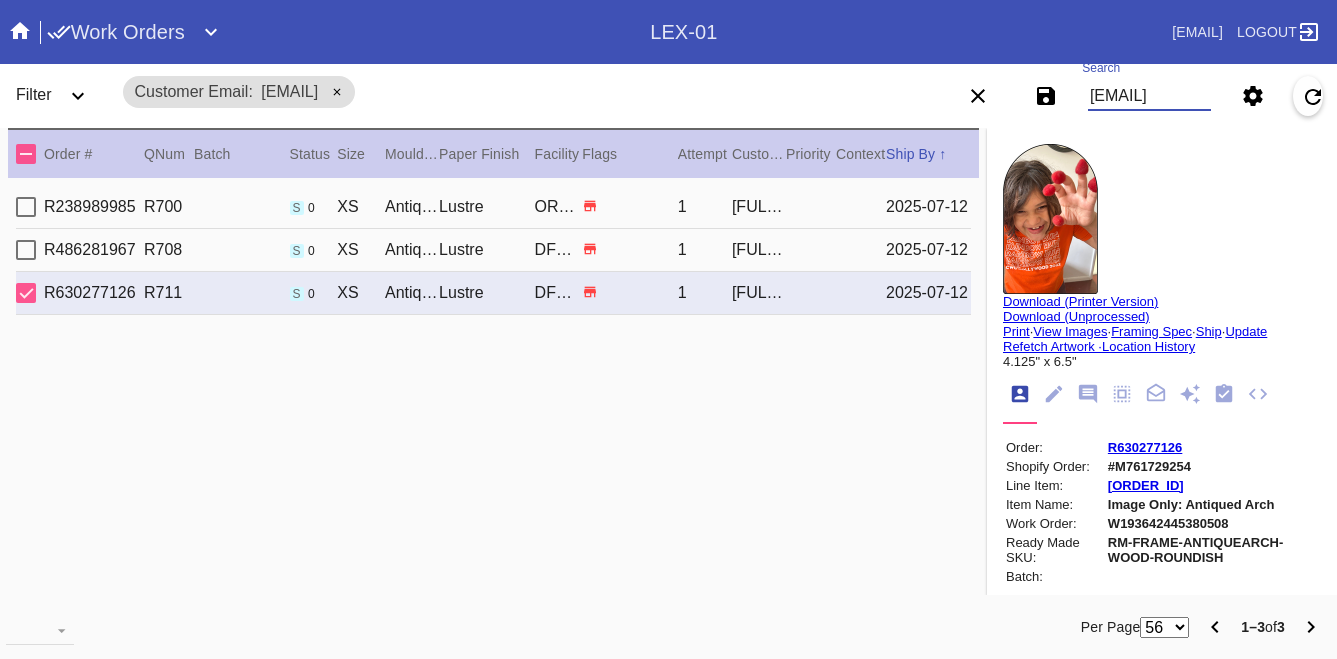 click on "[EMAIL]" at bounding box center [1149, 96] 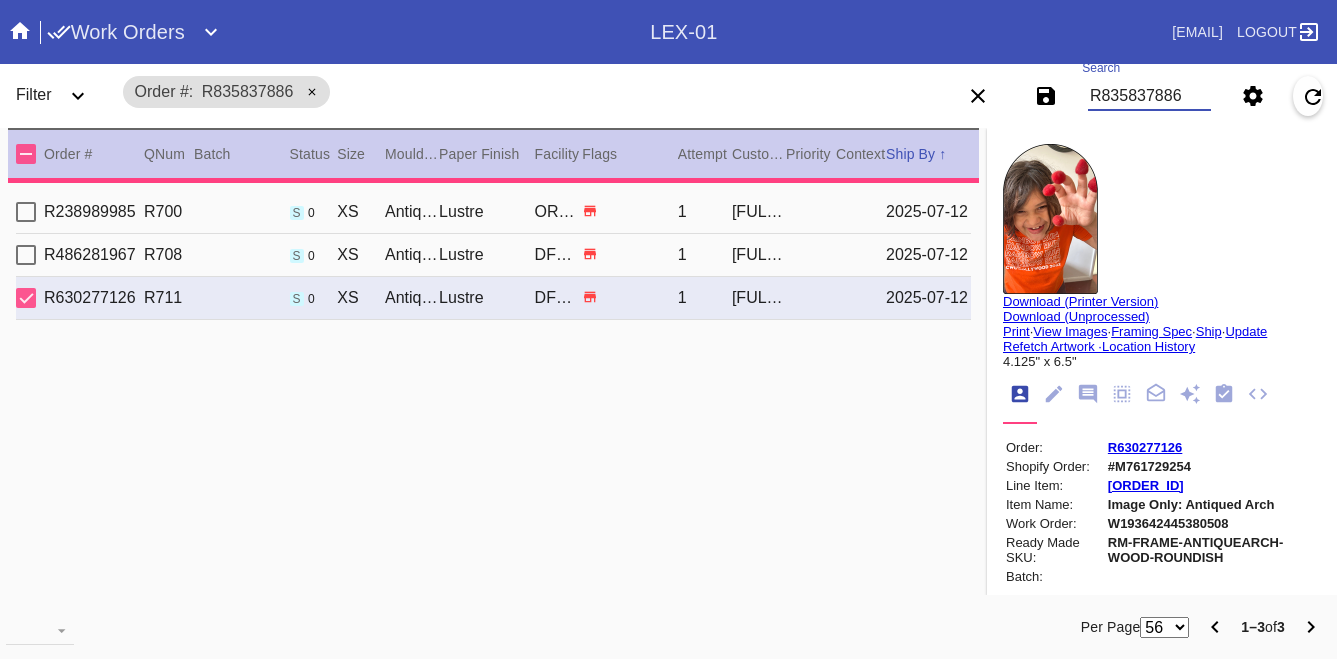 type on "R835837886" 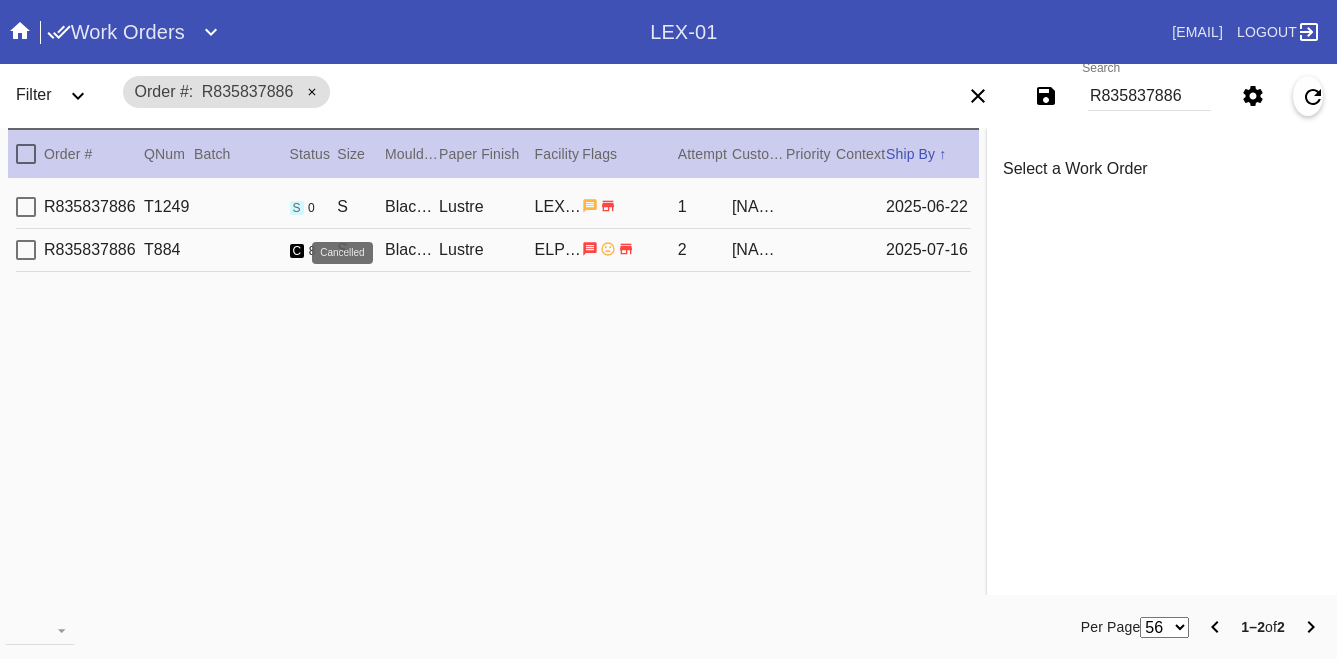 click on "c" at bounding box center [297, 251] 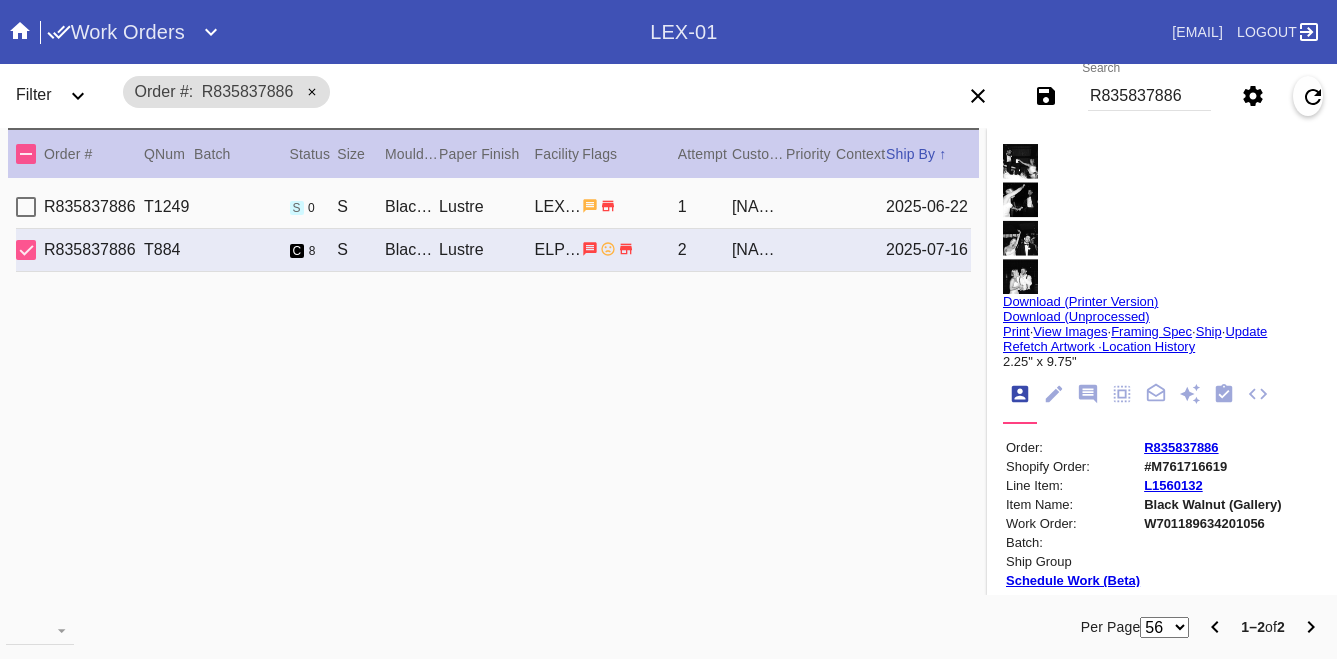 click on "[ORDER_ID] [SIZE] [FRAME_TYPE] [MAT_TYPE] [FINISH] [FRAME_NAME] [MAT_NAME] [FINISH] [ORDER_ID] [SIZE] [FRAME_TYPE] [MAT_TYPE] [FINISH] [FRAME_NAME] [MAT_NAME] [FINISH] [NAME]
[DATE]" at bounding box center [493, 207] 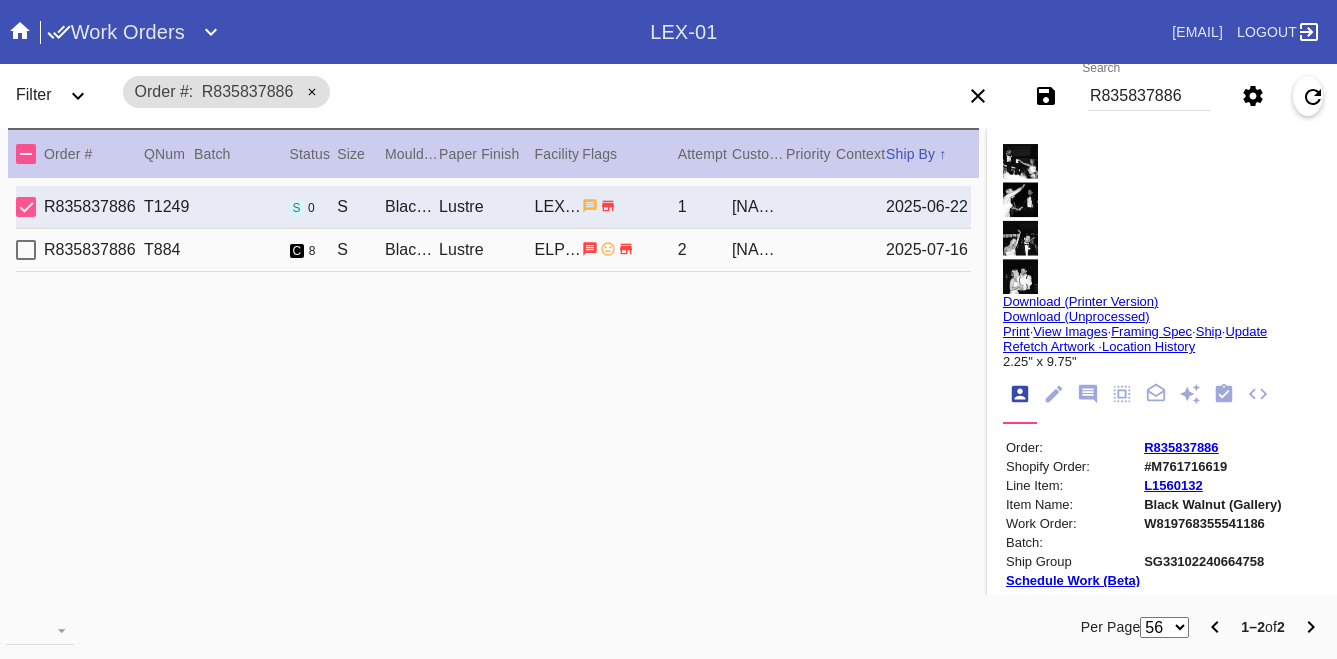 click at bounding box center (1020, 219) 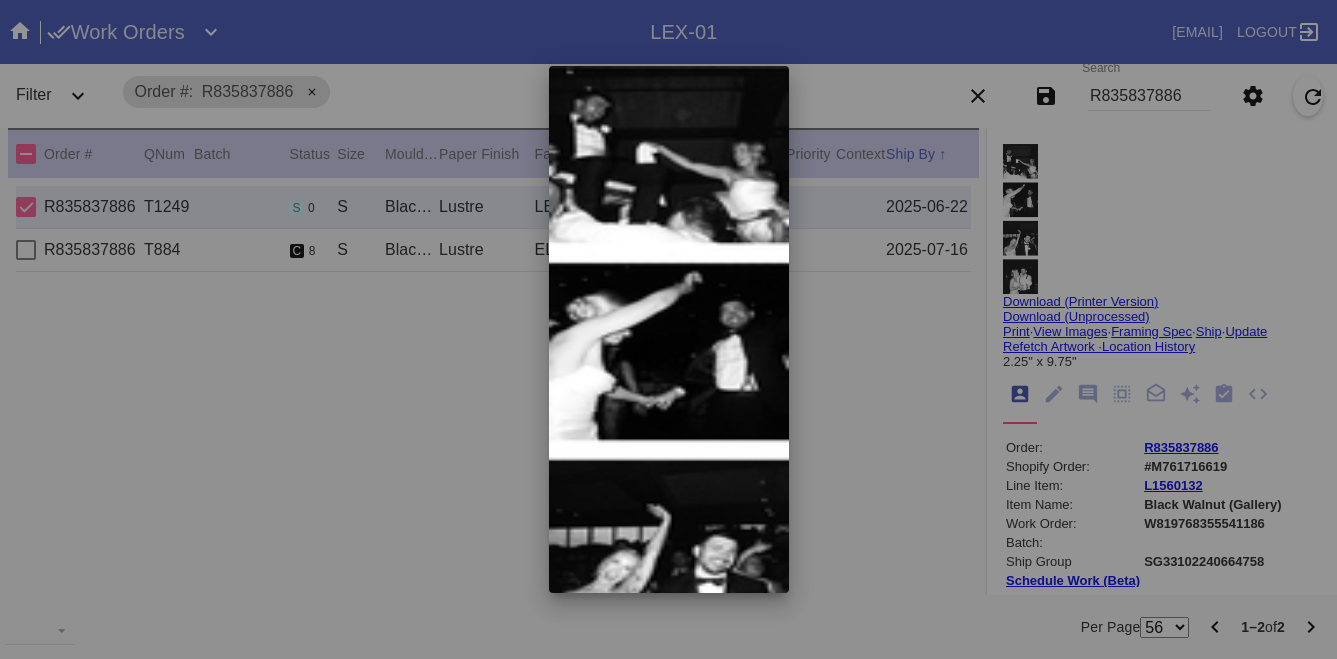 scroll, scrollTop: 241, scrollLeft: 0, axis: vertical 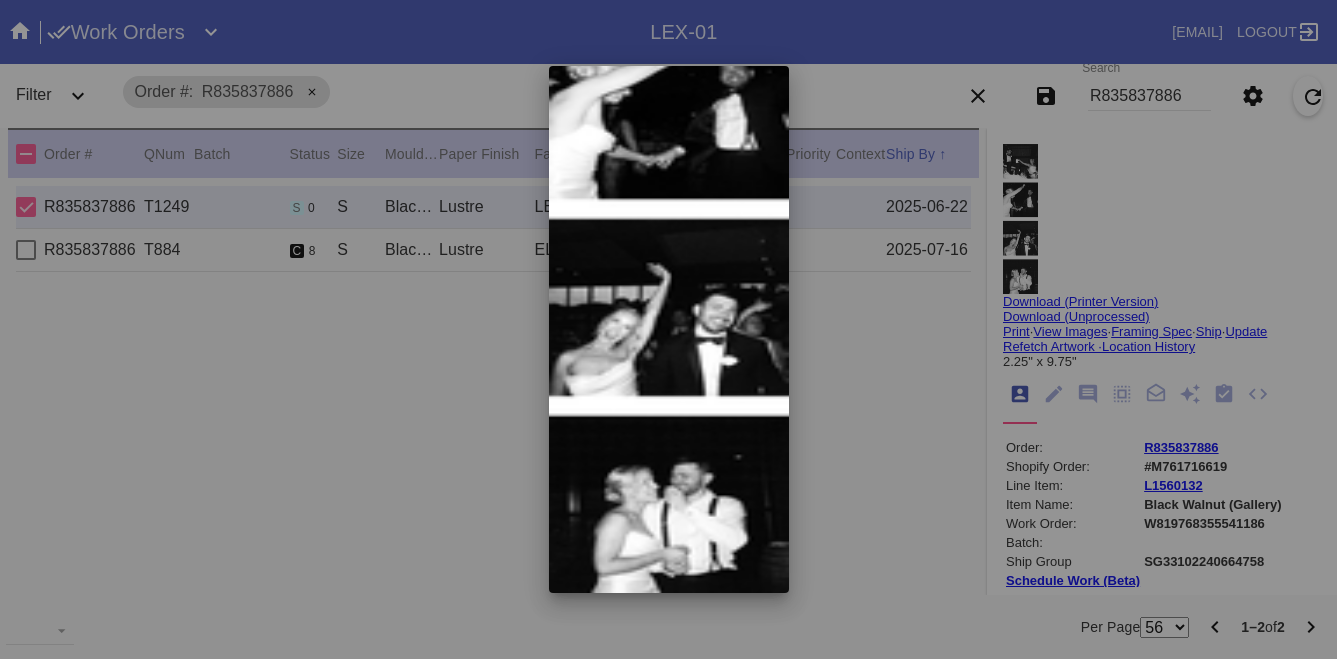 click at bounding box center (668, 329) 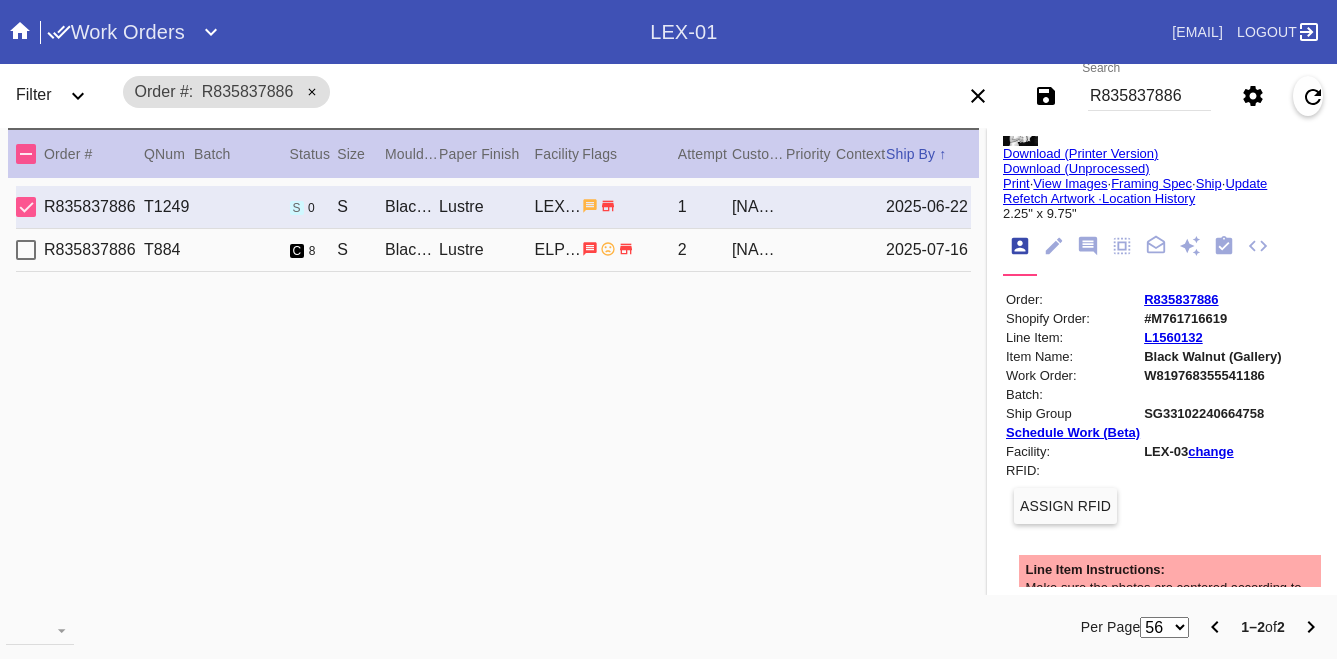 scroll, scrollTop: 53, scrollLeft: 0, axis: vertical 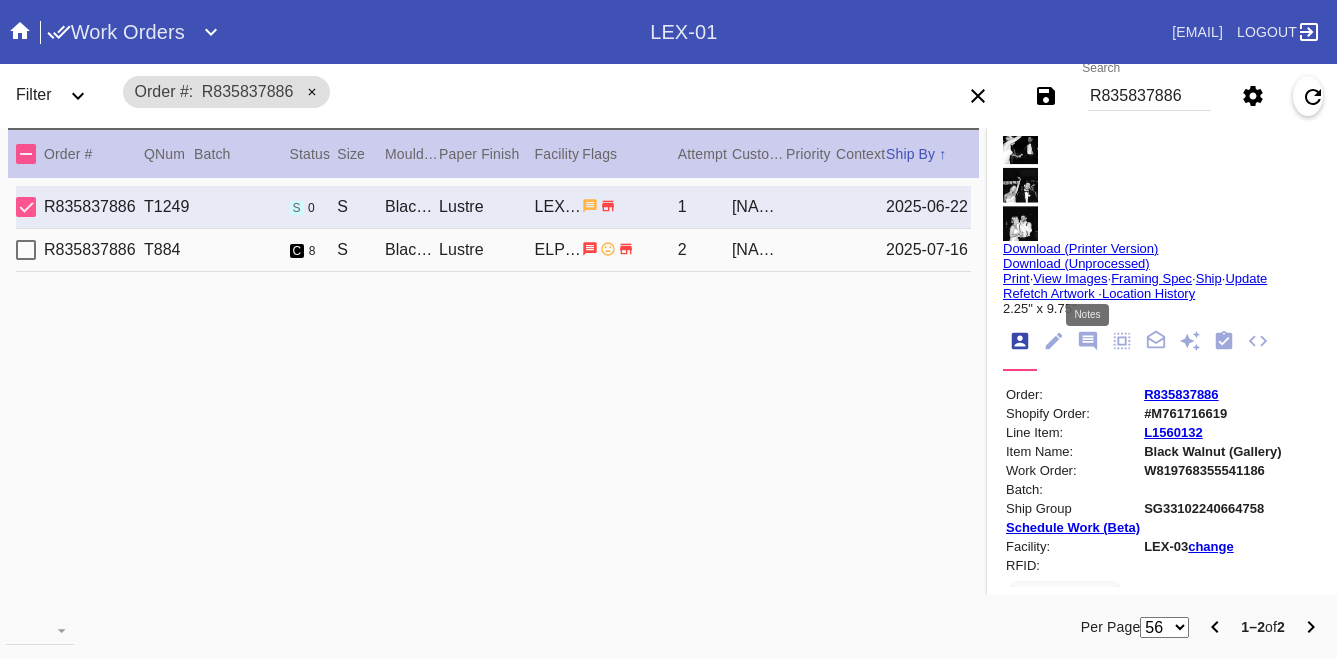click 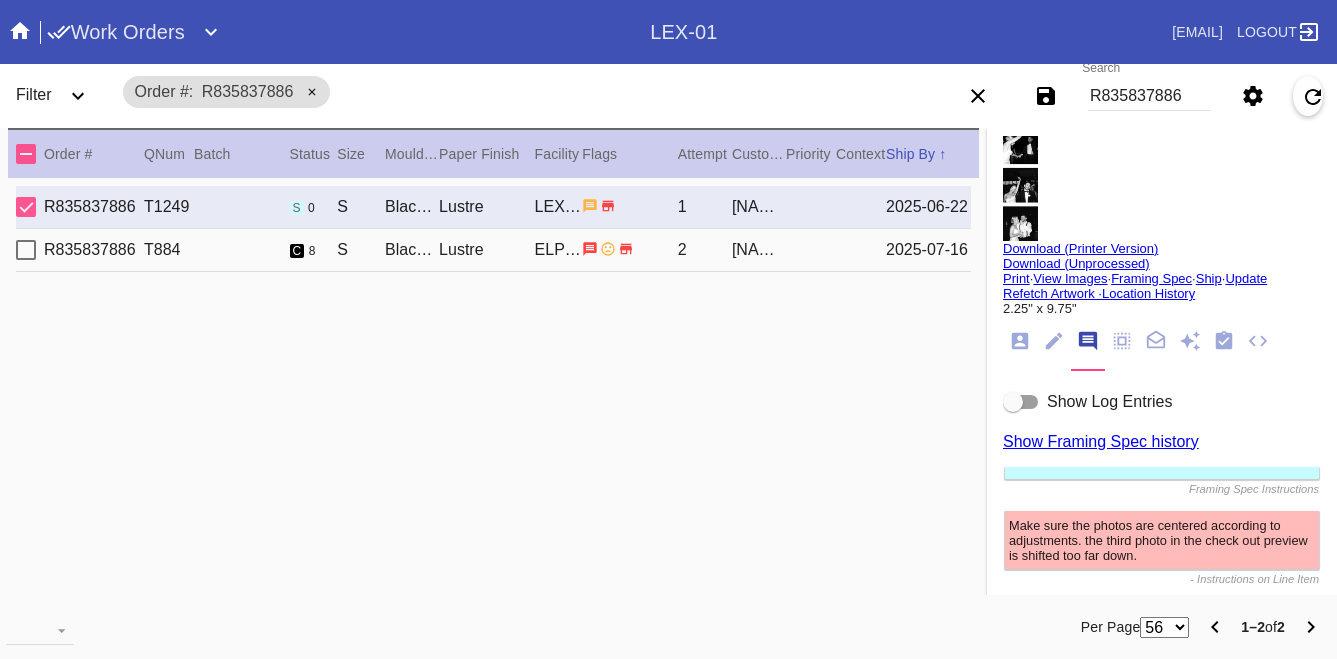 click at bounding box center (1013, 402) 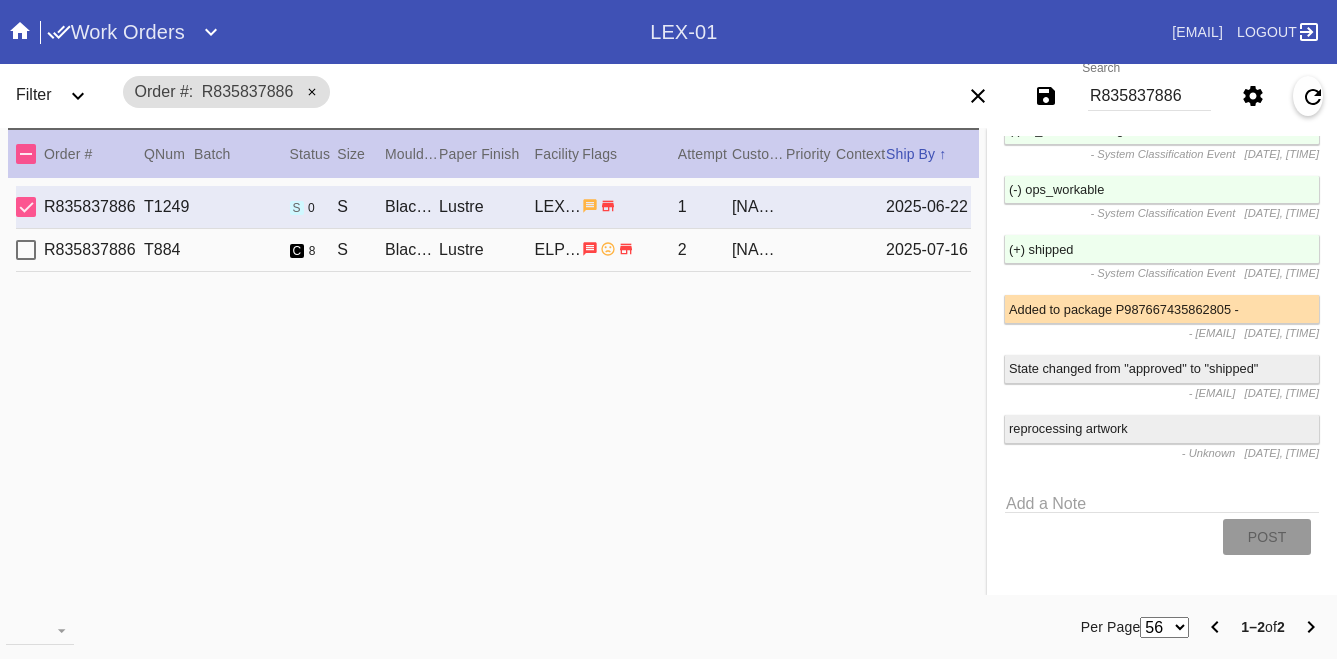 scroll, scrollTop: 4273, scrollLeft: 0, axis: vertical 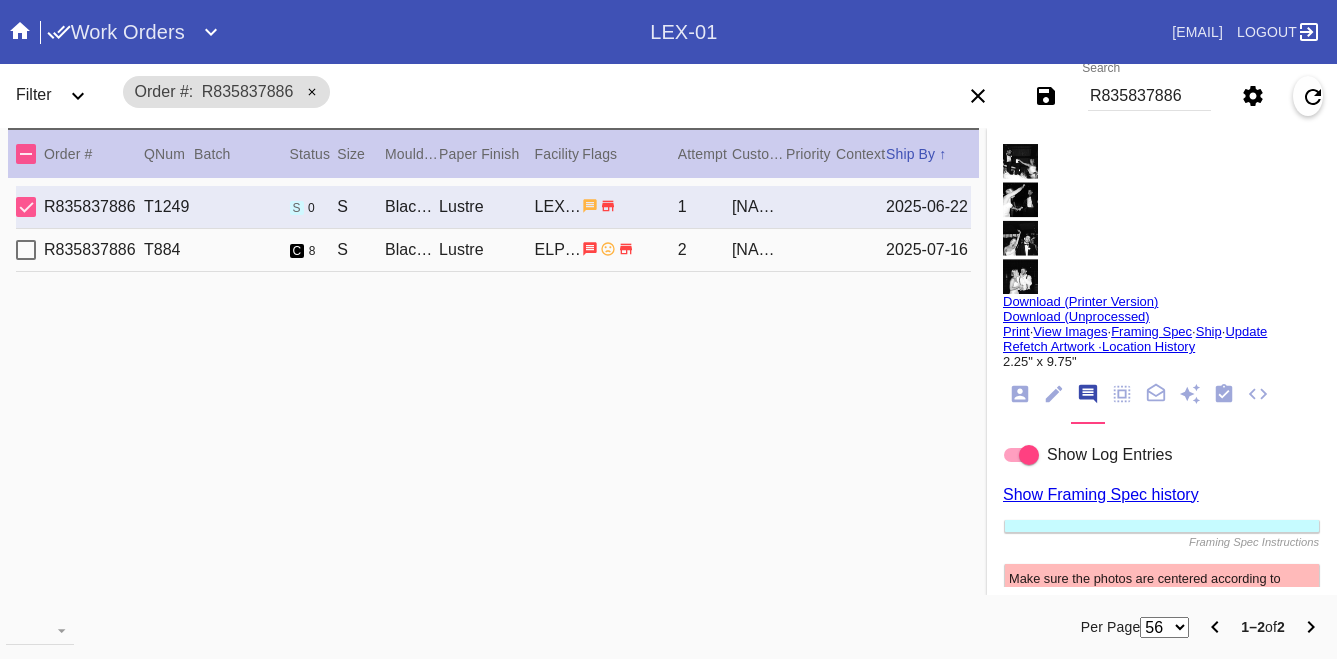 click on "Download (Unprocessed)" at bounding box center (1076, 316) 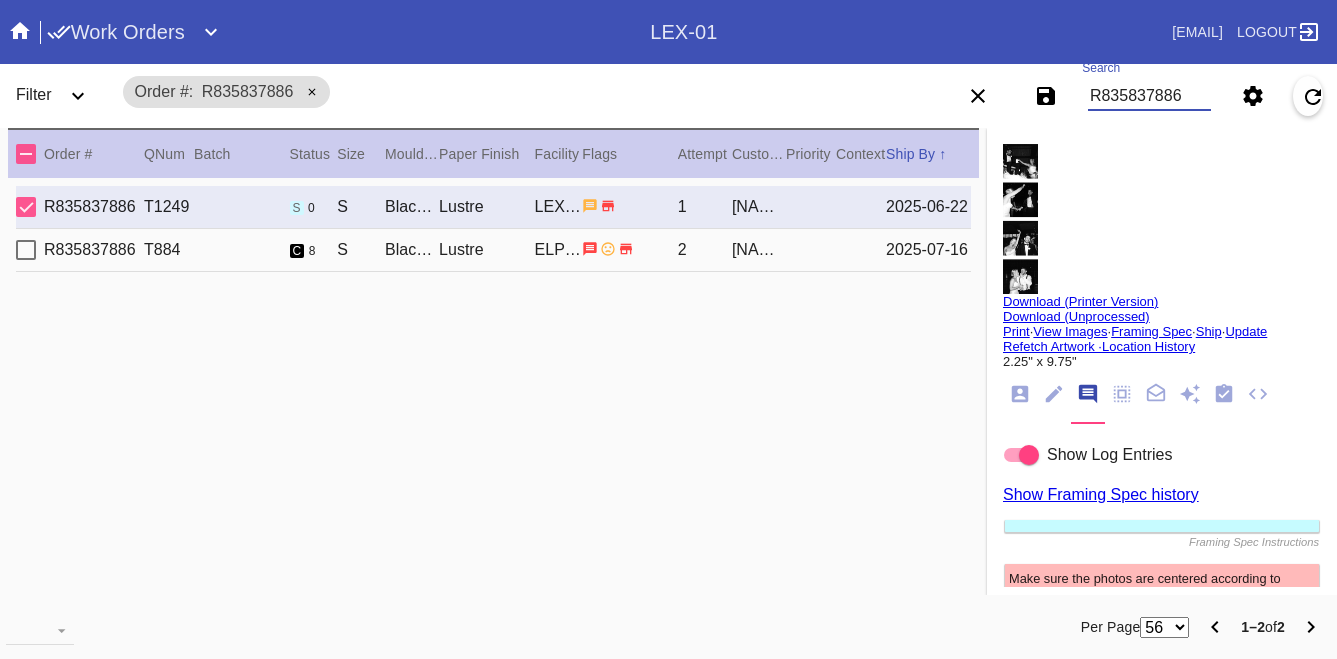 click on "R835837886" at bounding box center [1149, 96] 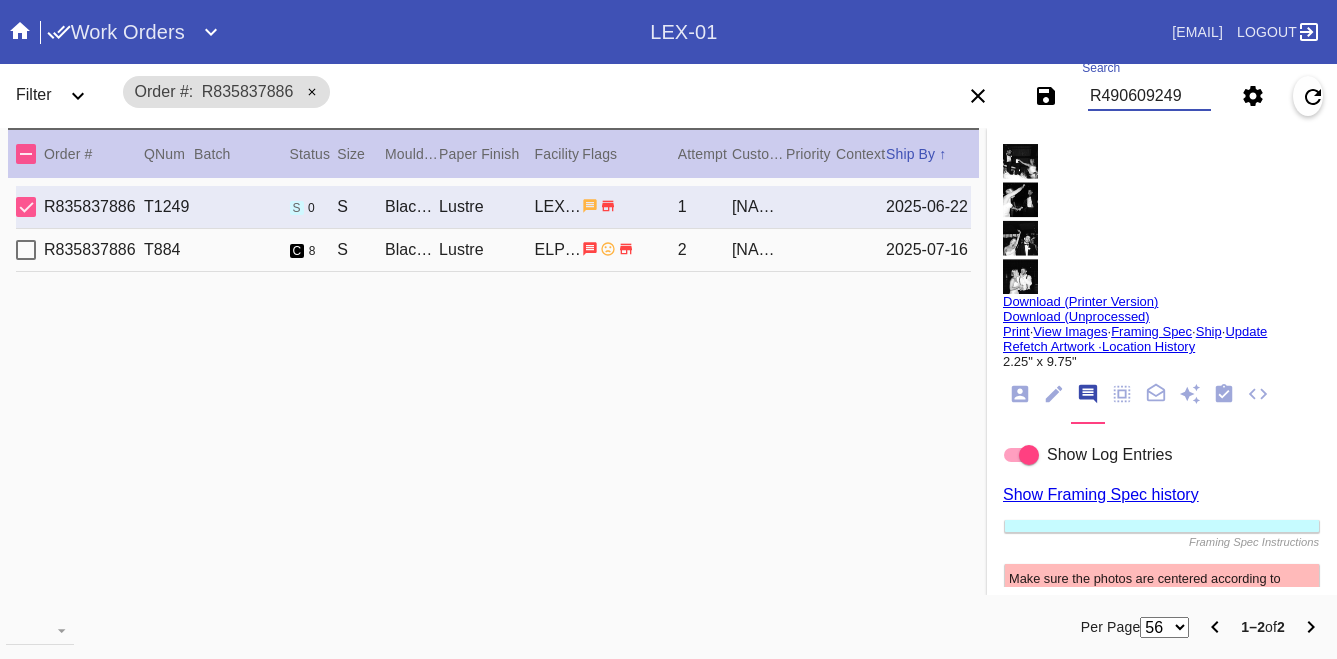 type on "R490609249" 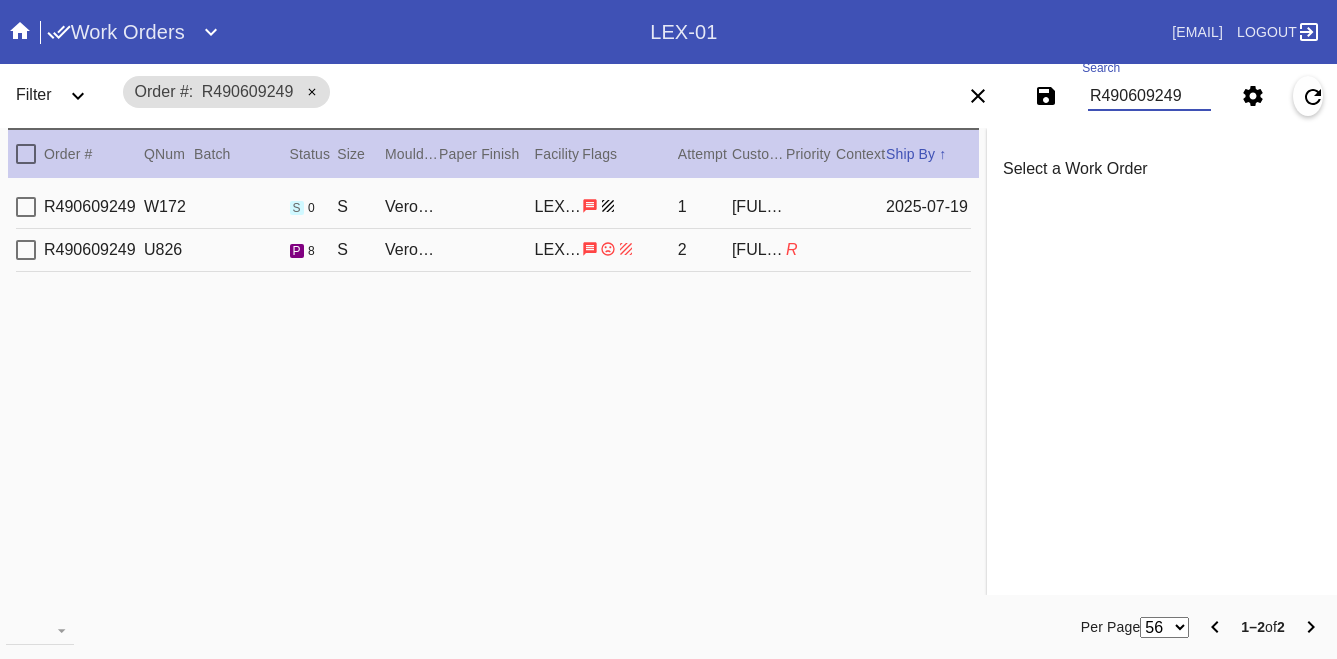 click on "Verona / Forest Mini Stripe" at bounding box center [412, 207] 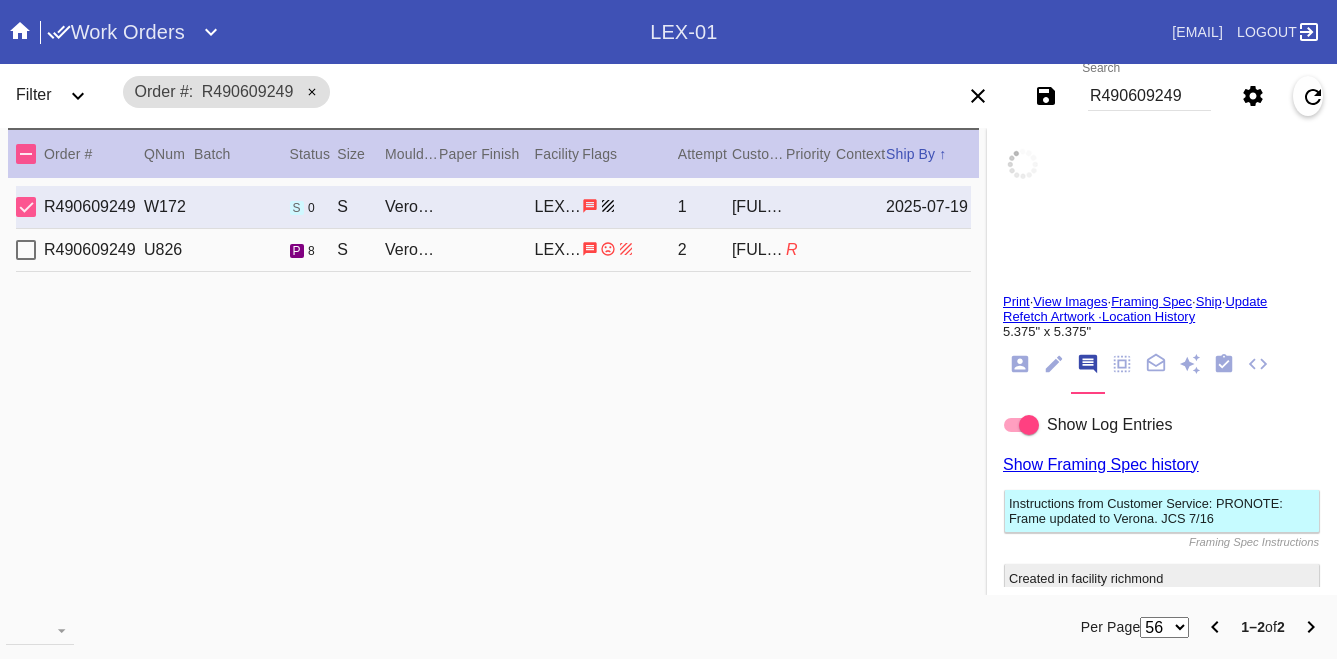 click on "[ORDER_ID] [SIZE] [FRAME_TYPE] [MAT_TYPE] [FINISH] [FRAME_NAME] [MAT_NAME] [FINISH] [ORDER_ID] [SIZE] [FRAME_TYPE] [MAT_TYPE] [FINISH] [FRAME_NAME] [MAT_NAME] [FINISH] [NAME]
[DATE]" at bounding box center (493, 207) 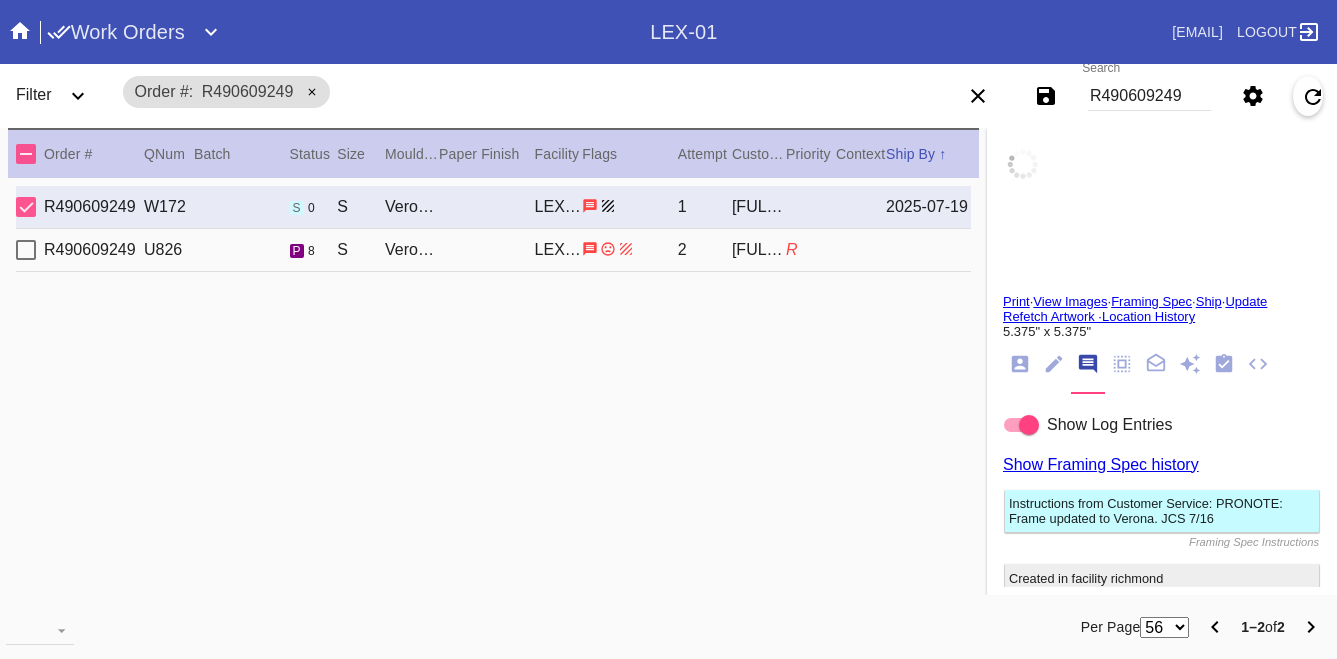 type 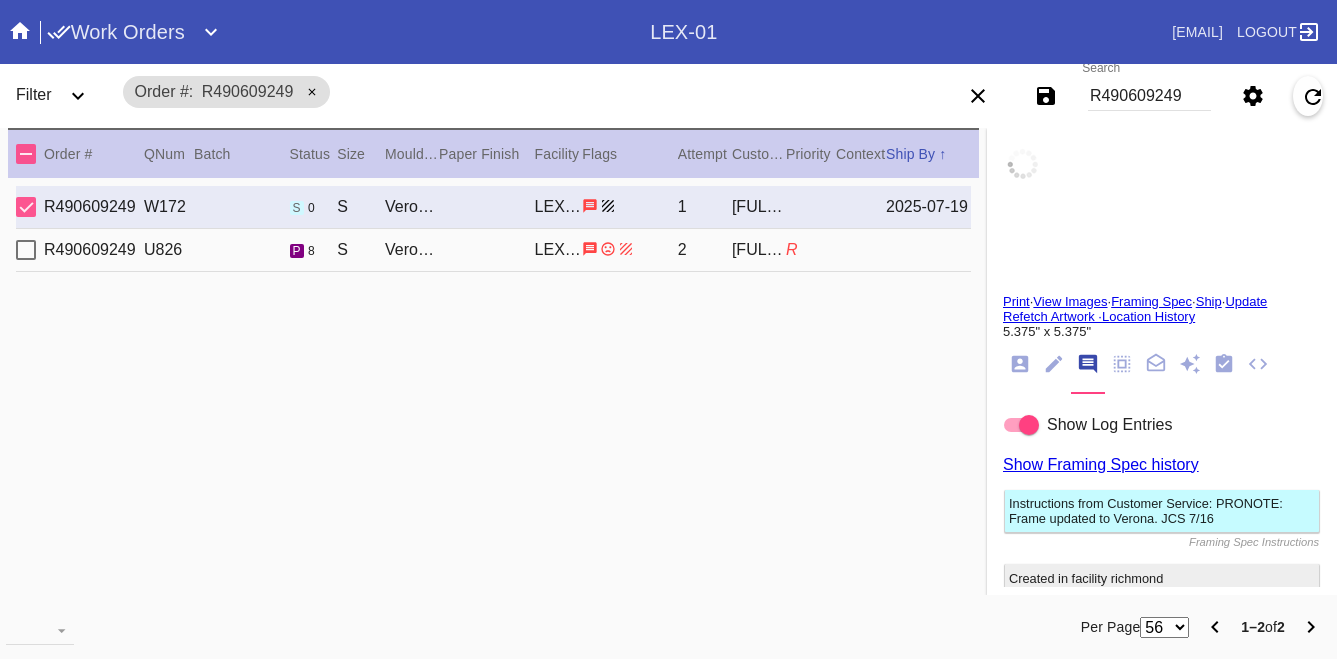 type 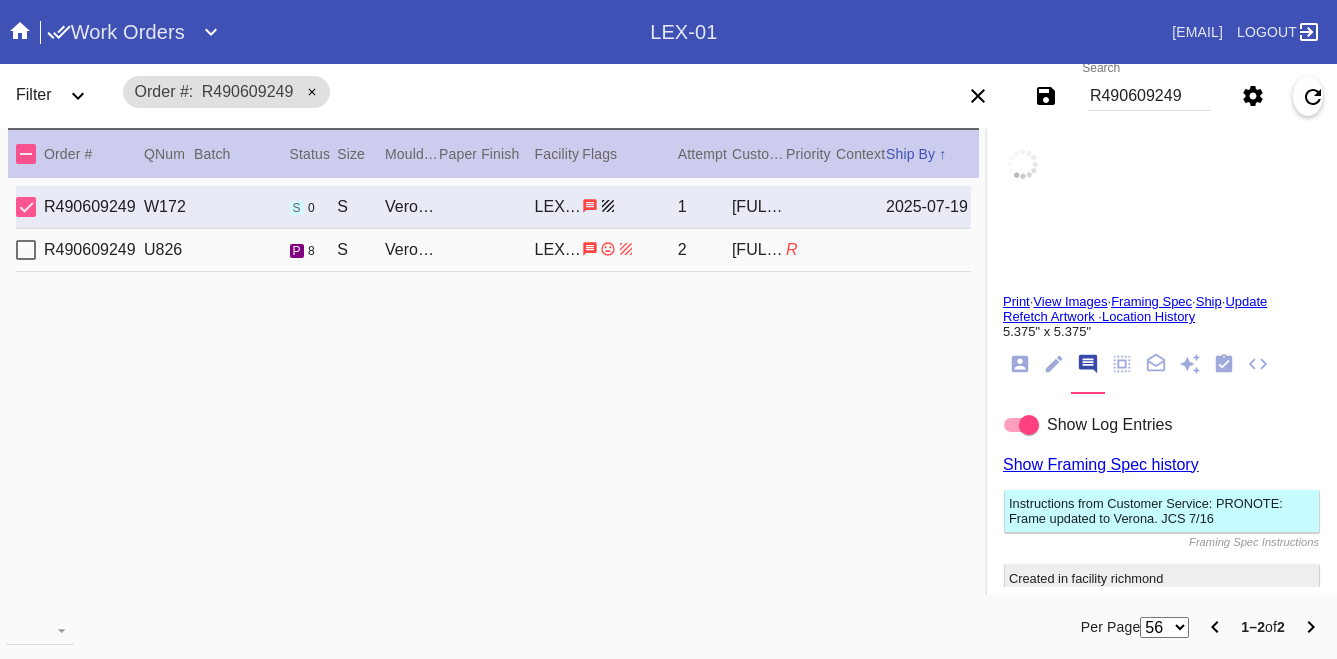 type 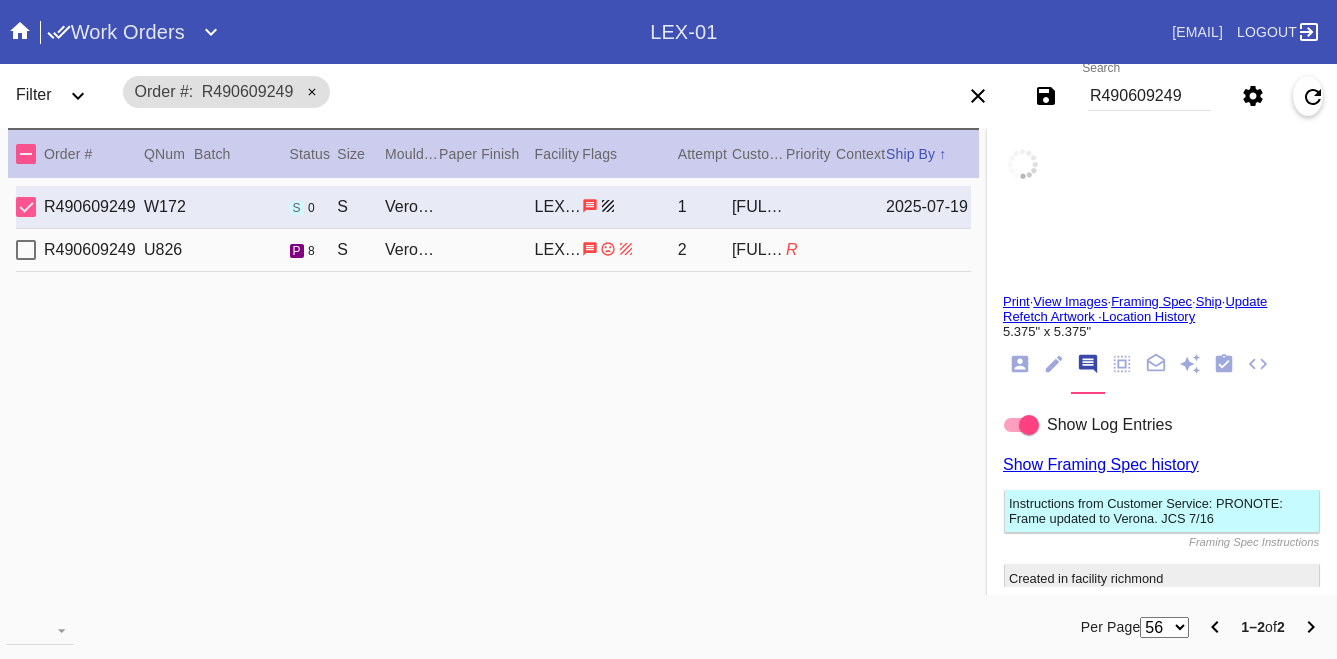 type 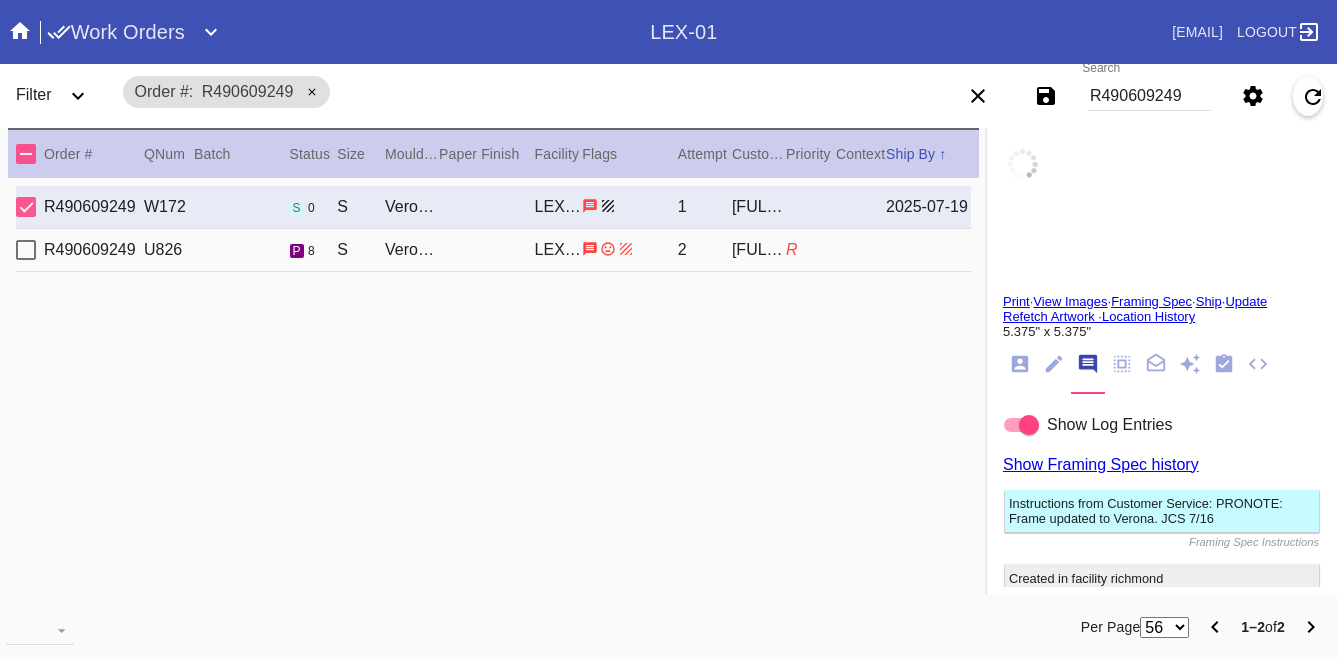 type 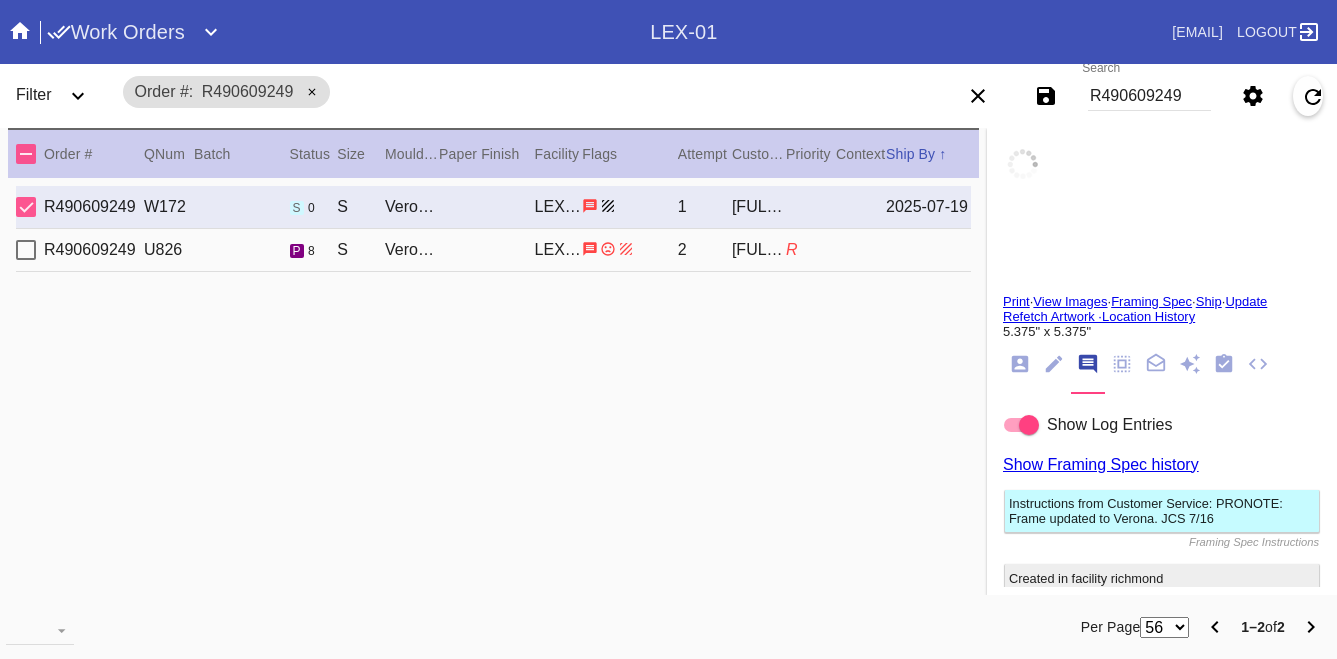 type 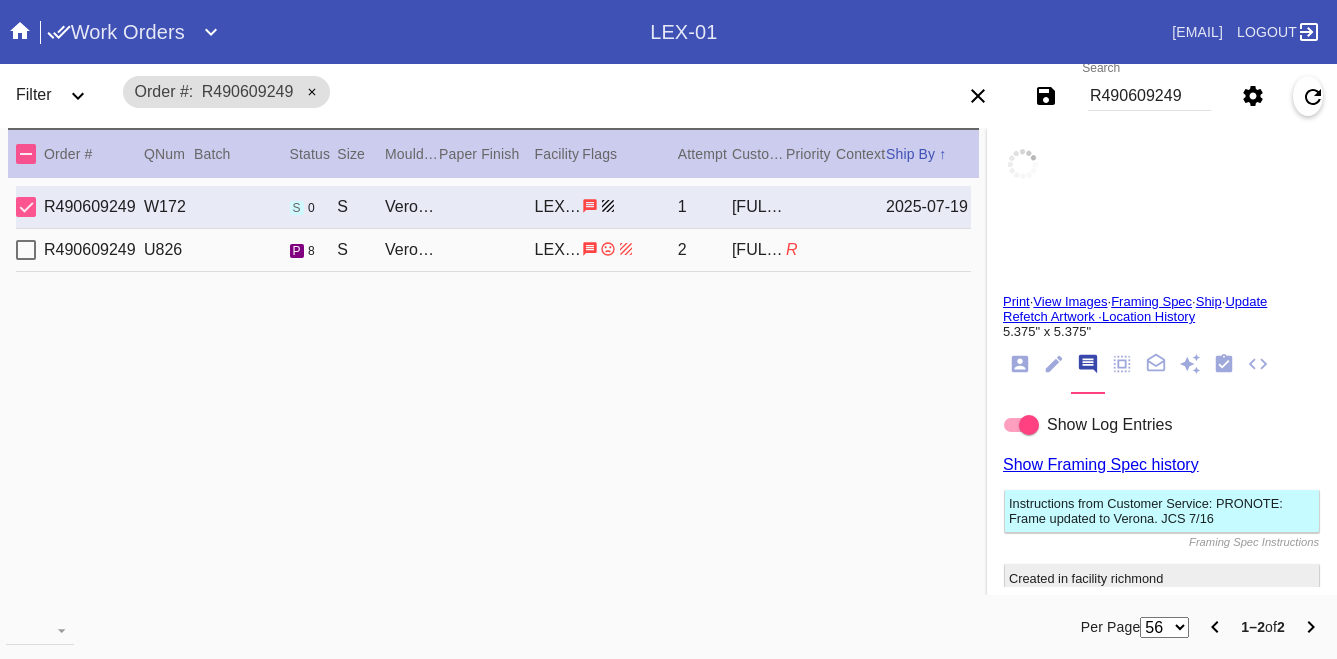 type 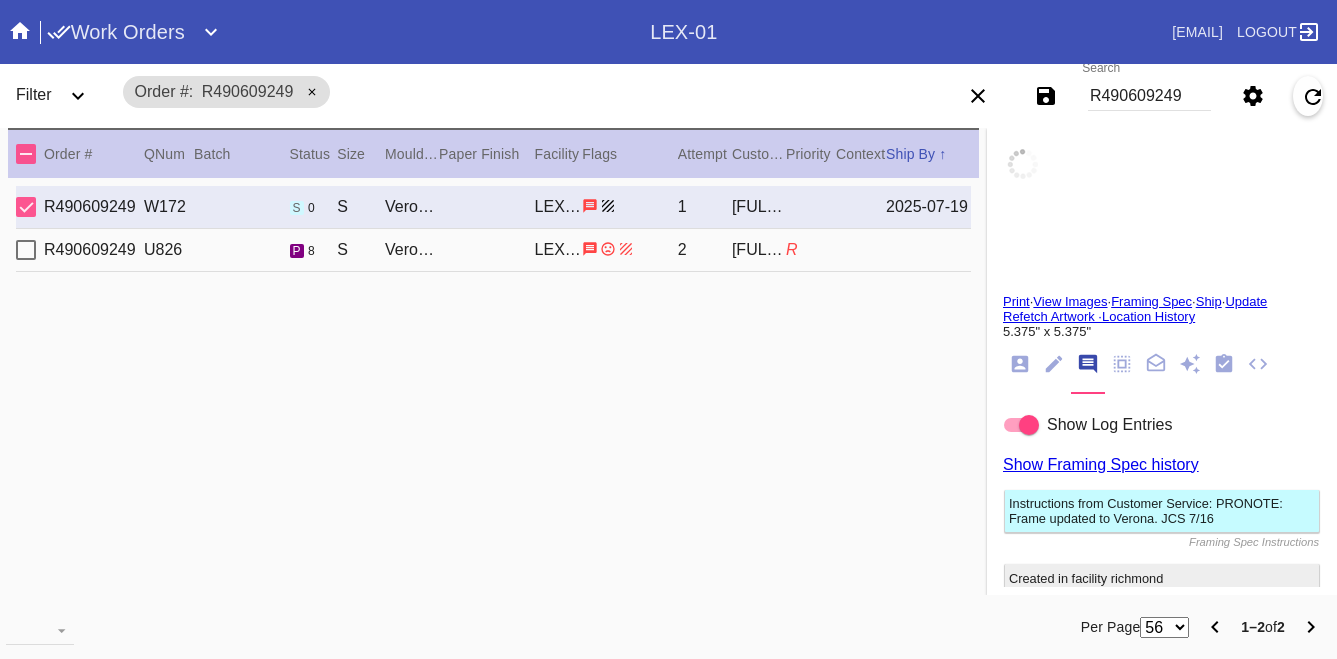 type 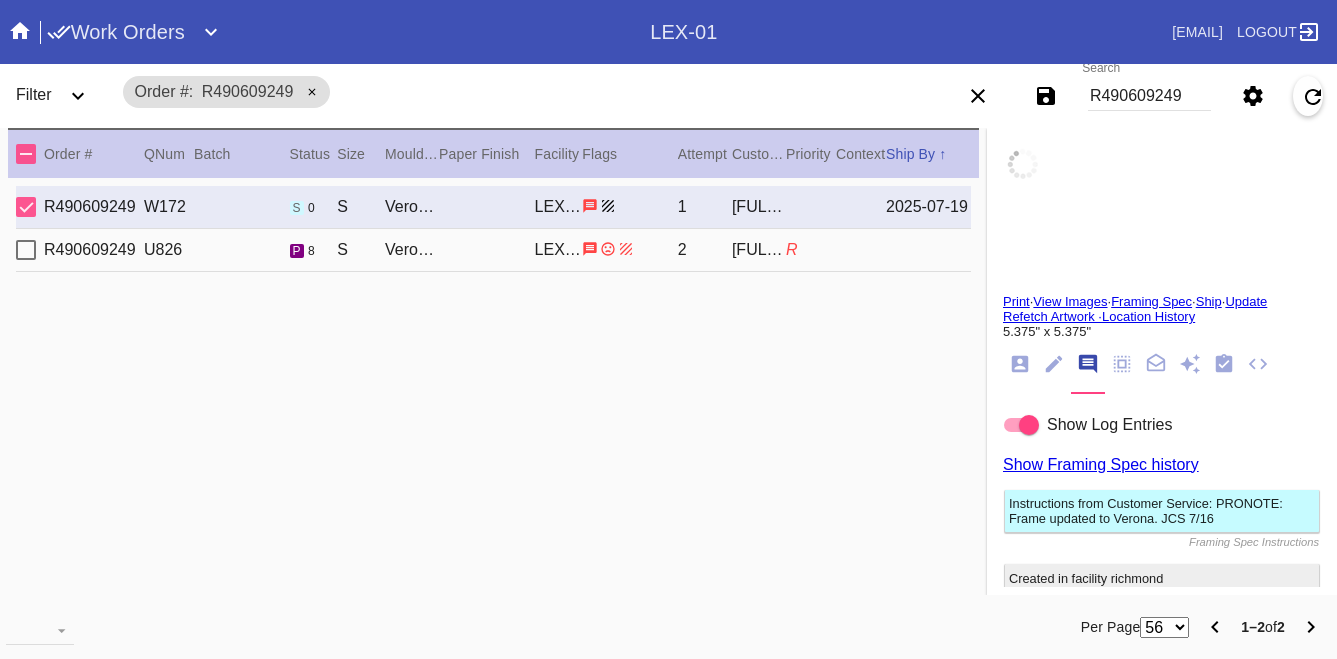 type 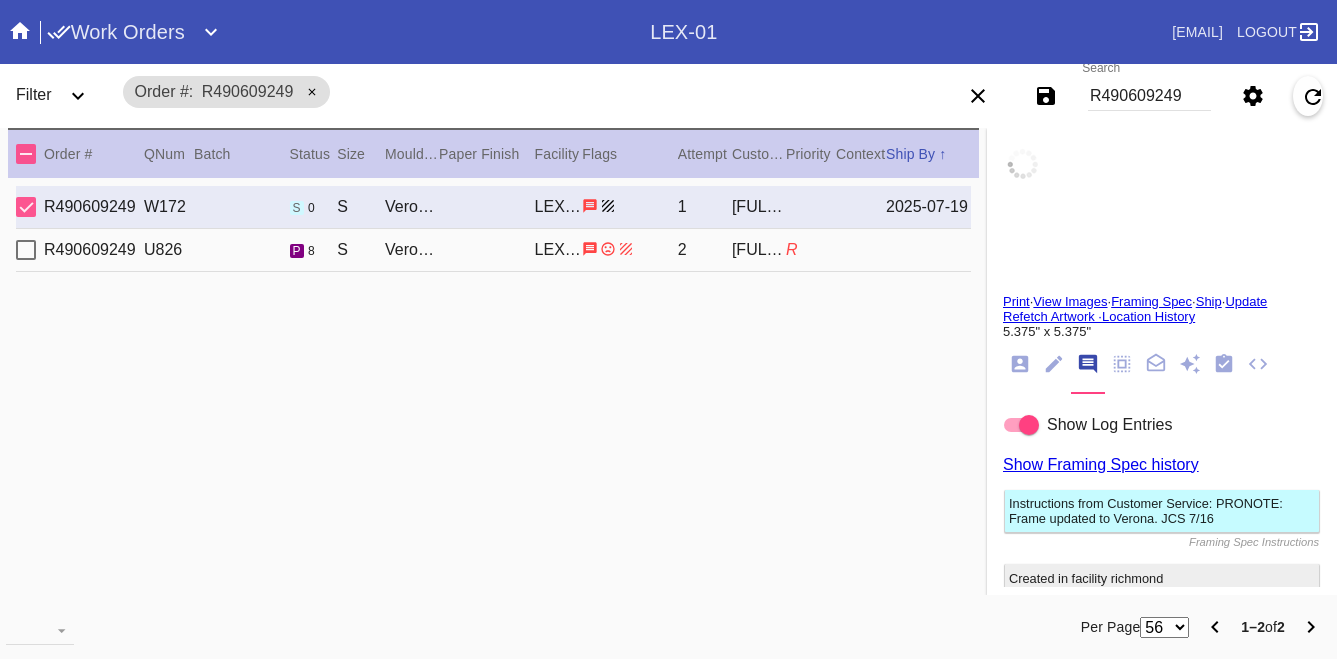 type 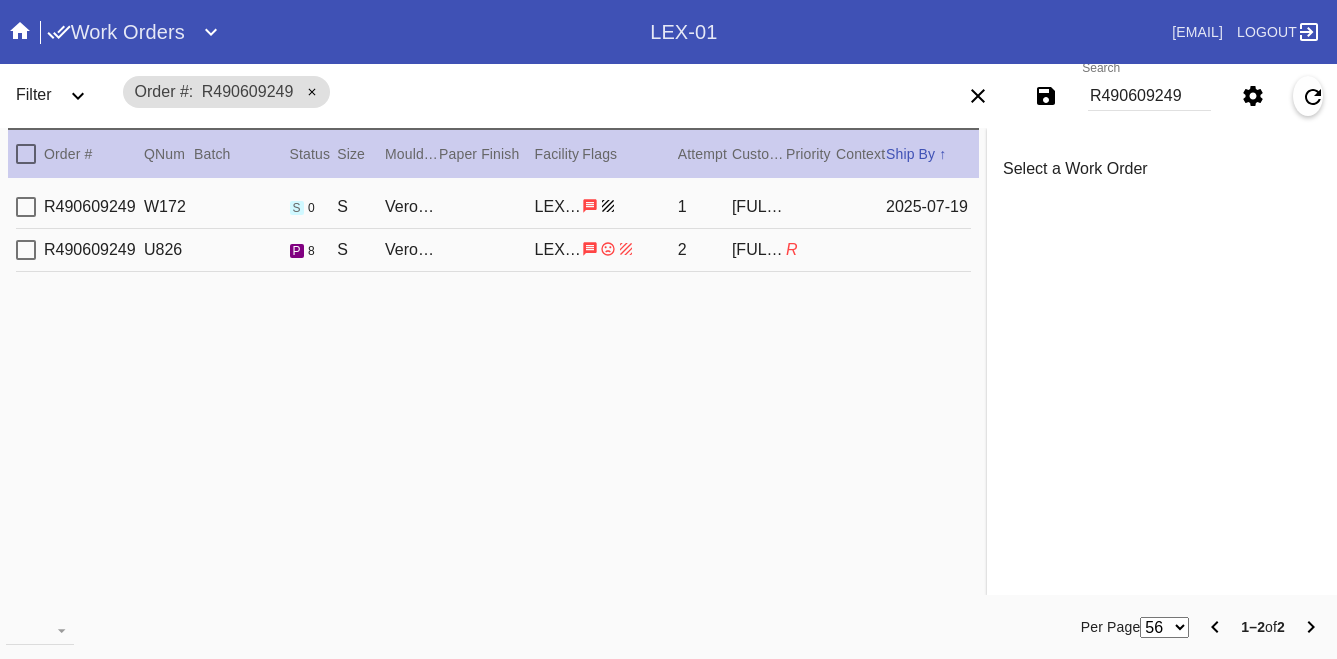 click on "[ORDER_ID] [SIZE] [FRAME_TYPE] [MAT_TYPE] [FINISH] [FRAME_NAME] [MAT_NAME] [FINISH] [ORDER_ID] [SIZE] [FRAME_TYPE] [MAT_TYPE] [FINISH] [FRAME_NAME] [MAT_NAME] [FINISH] [NAME]
[DATE]" at bounding box center (493, 207) 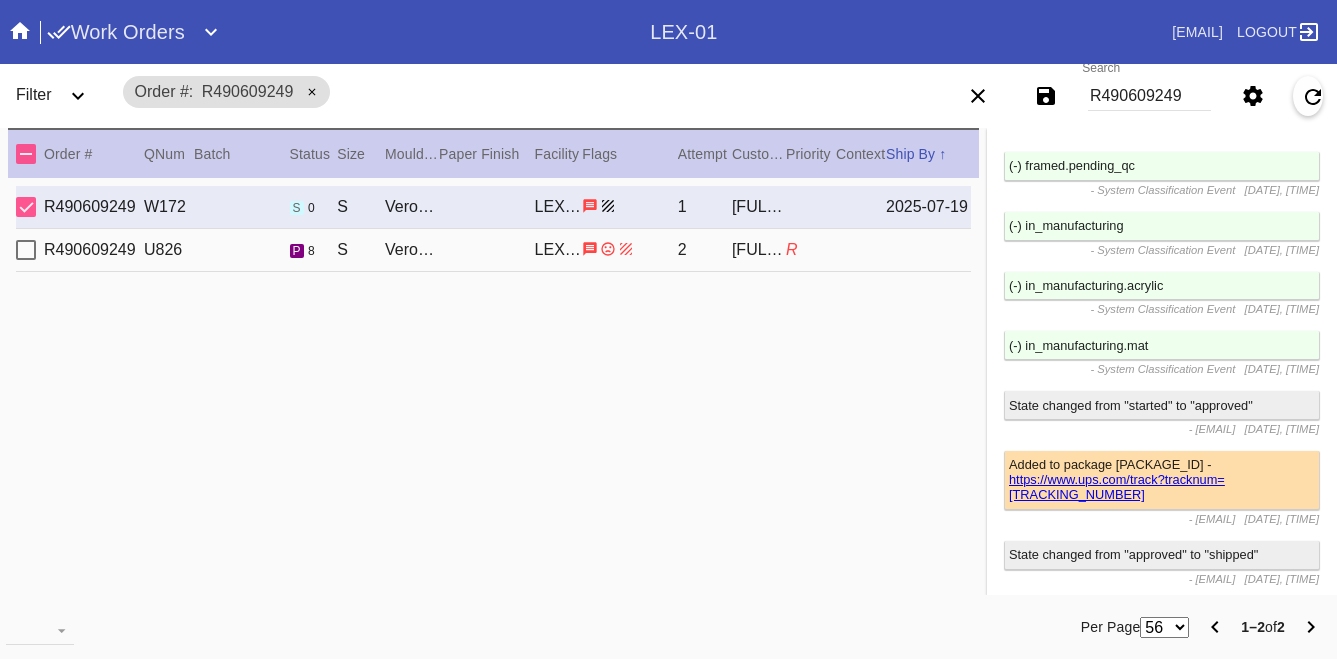 scroll, scrollTop: 7026, scrollLeft: 0, axis: vertical 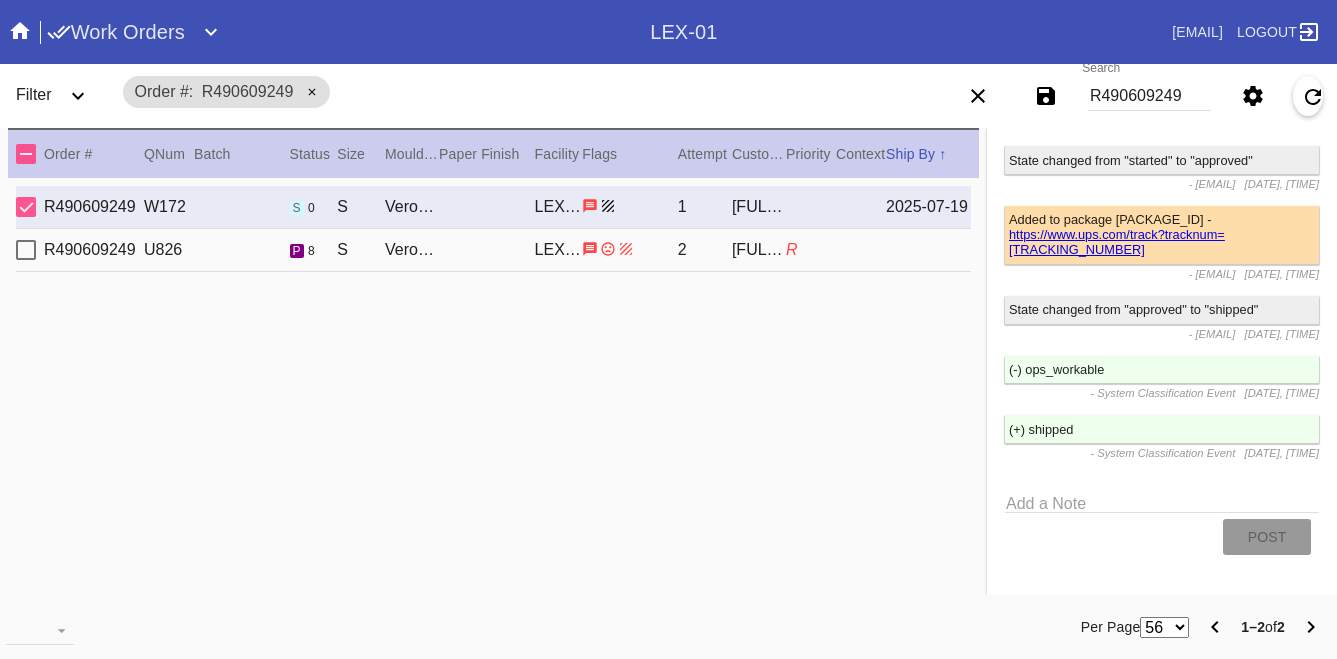 click on "R630277126 U826 p 8 S Verona / Forest Mini Stripe LEX-01 2 [FULL_NAME] R" at bounding box center [493, 250] 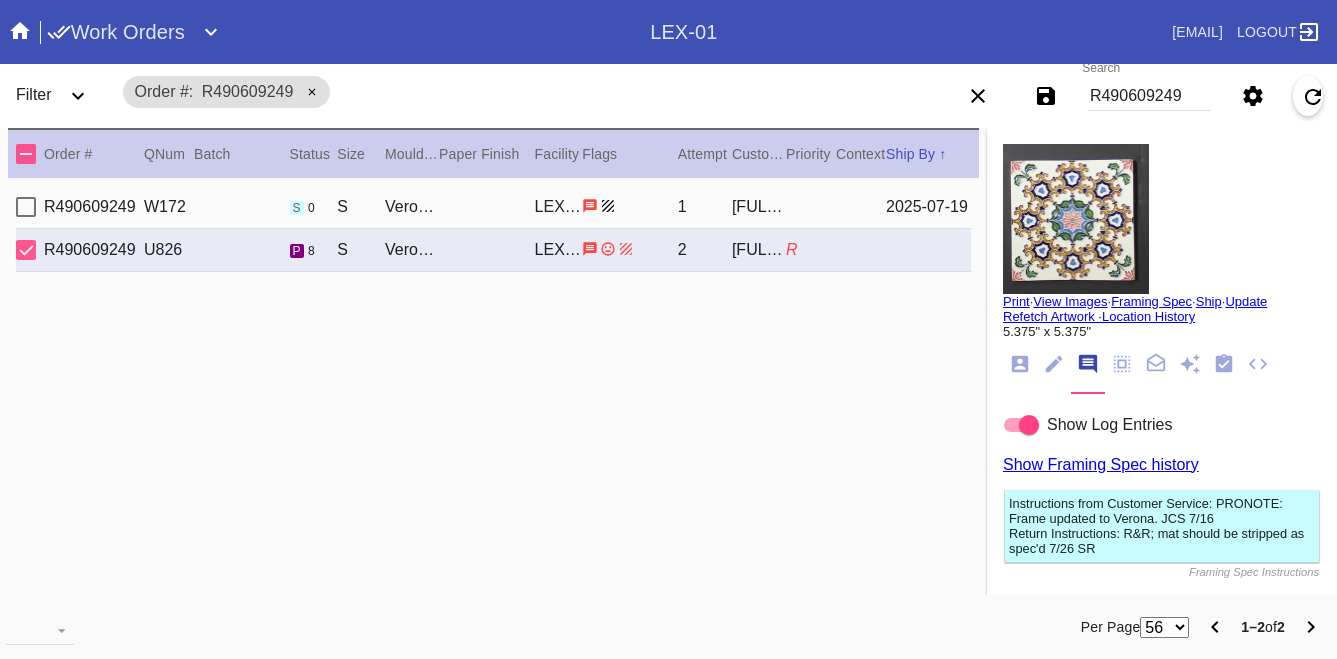 scroll, scrollTop: 91, scrollLeft: 0, axis: vertical 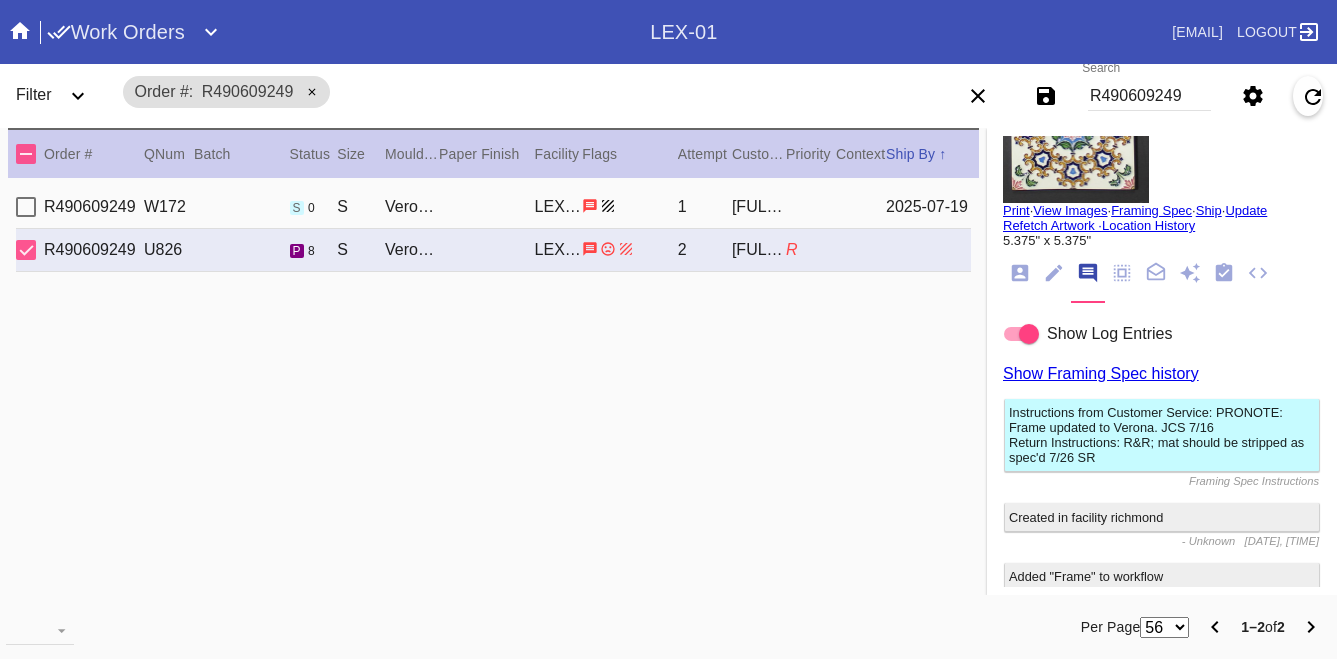 click on "Instructions from Customer Service: PRONOTE: Frame updated to Verona. JCS 7/16" at bounding box center [1162, 420] 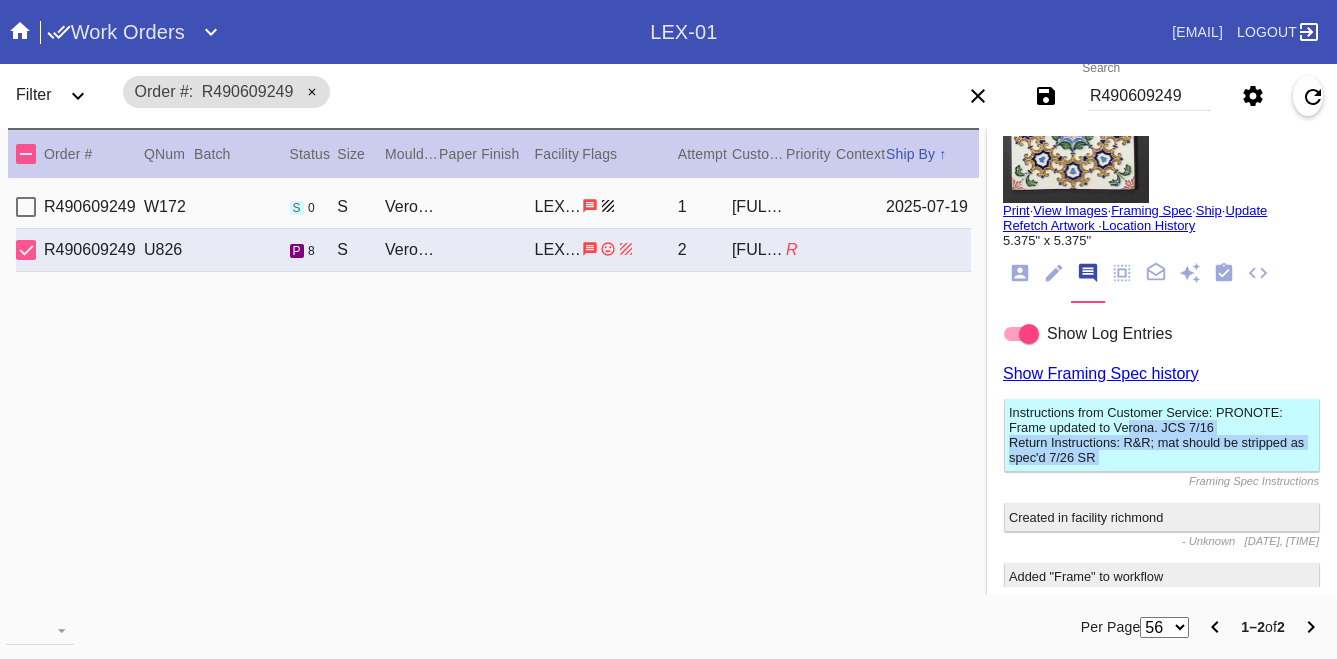 drag, startPoint x: 1069, startPoint y: 427, endPoint x: 1108, endPoint y: 465, distance: 54.451813 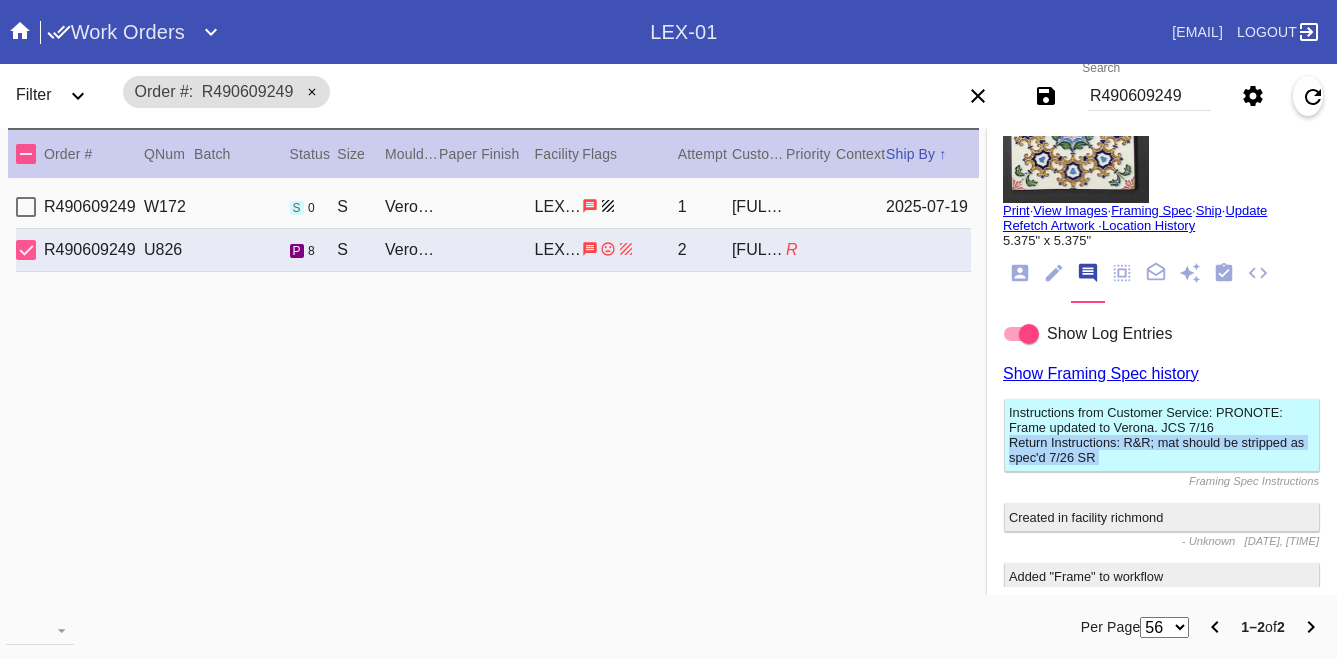 click on "Return Instructions: R&R; mat should be stripped as spec'd 7/26 SR" at bounding box center [1162, 450] 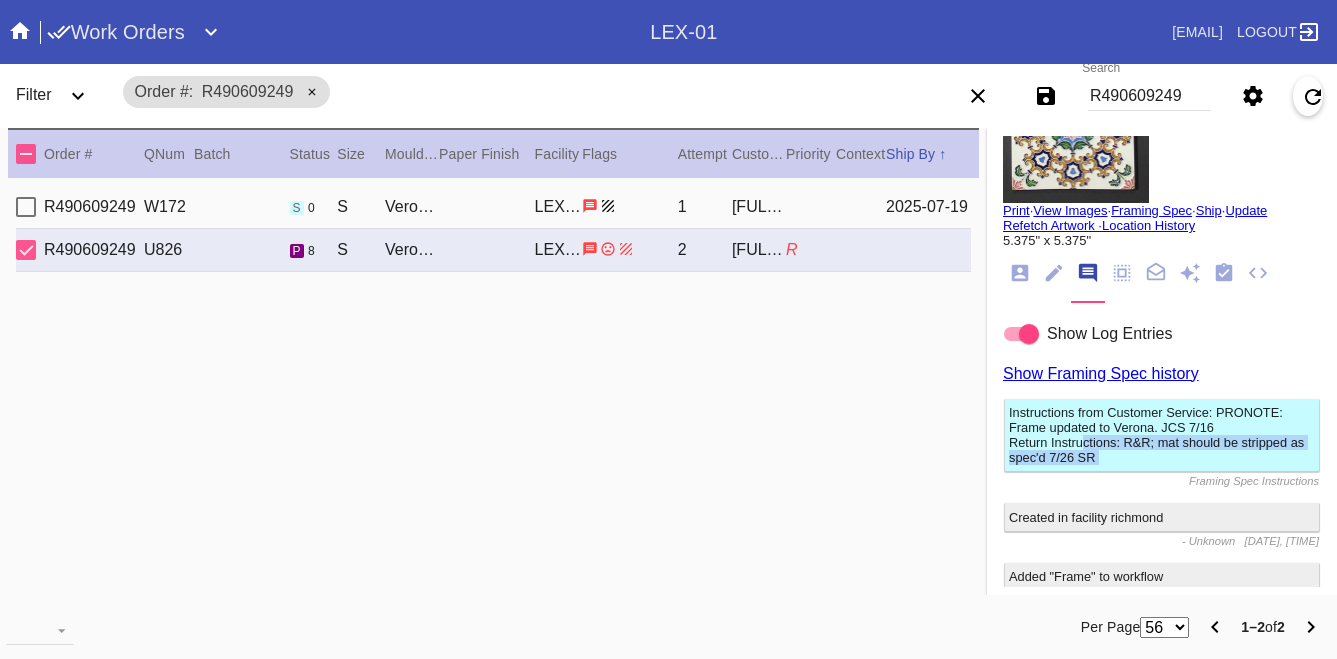 drag, startPoint x: 1108, startPoint y: 465, endPoint x: 1128, endPoint y: 451, distance: 24.41311 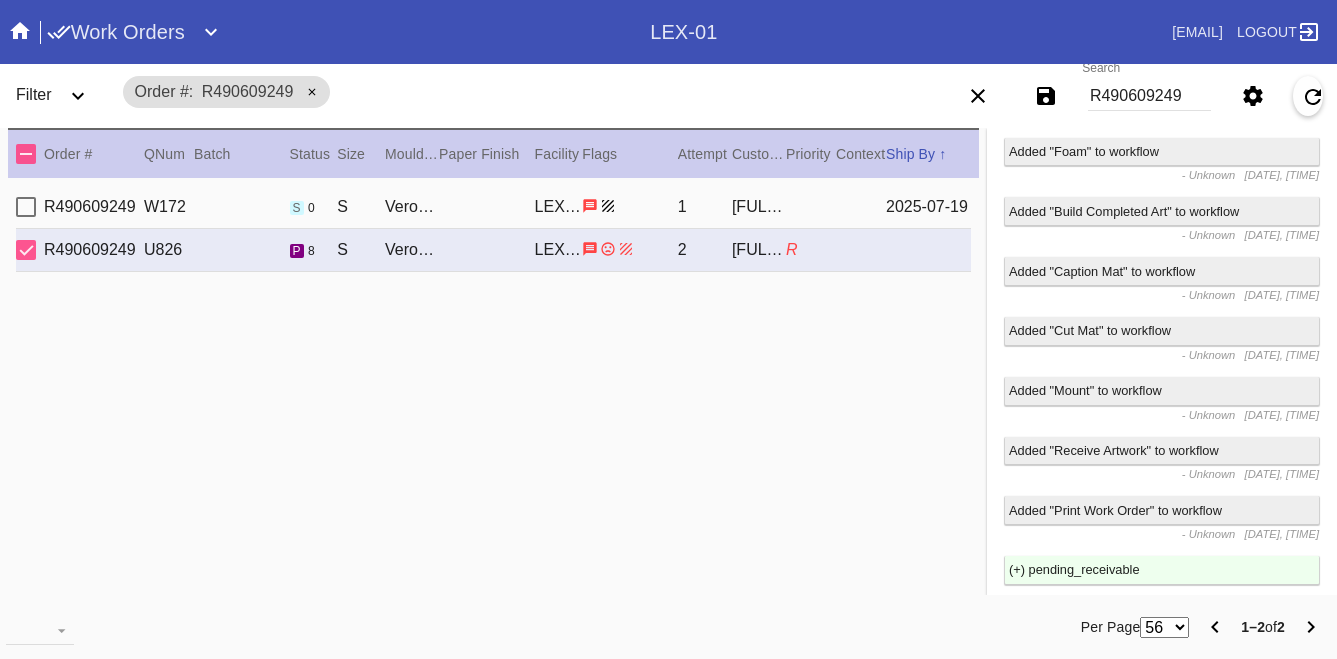 scroll, scrollTop: 0, scrollLeft: 0, axis: both 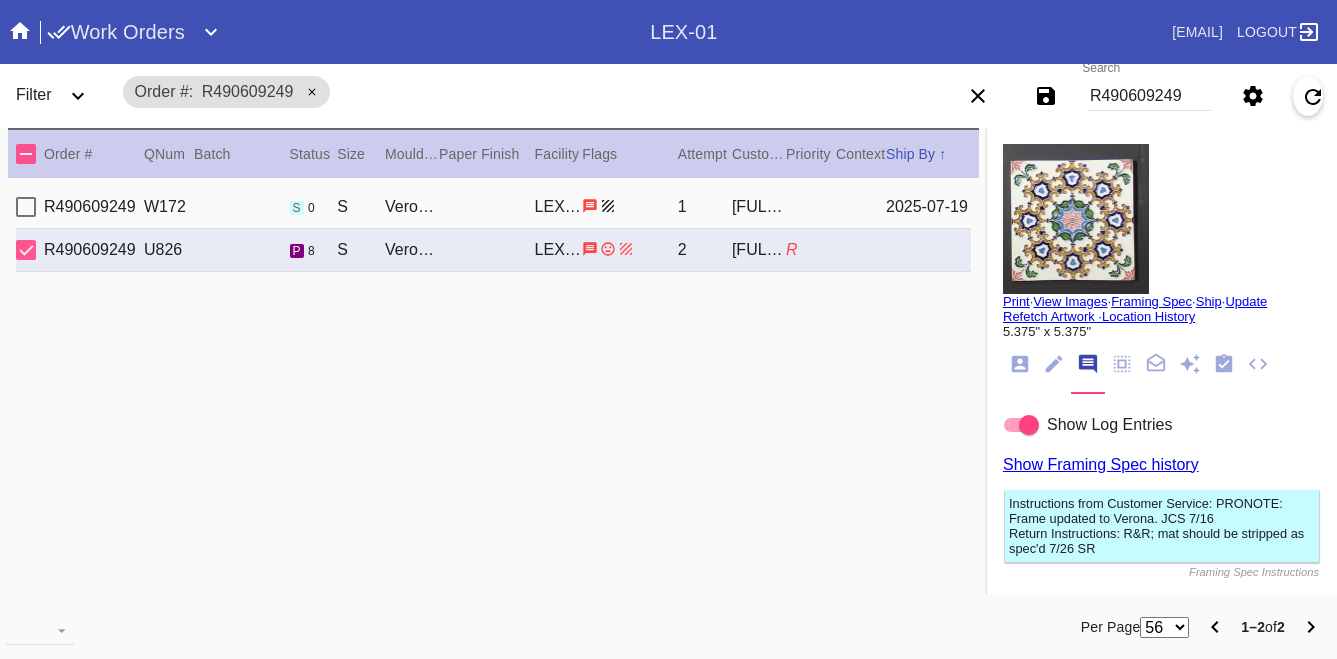 click on "Show Framing Spec history" at bounding box center (1101, 464) 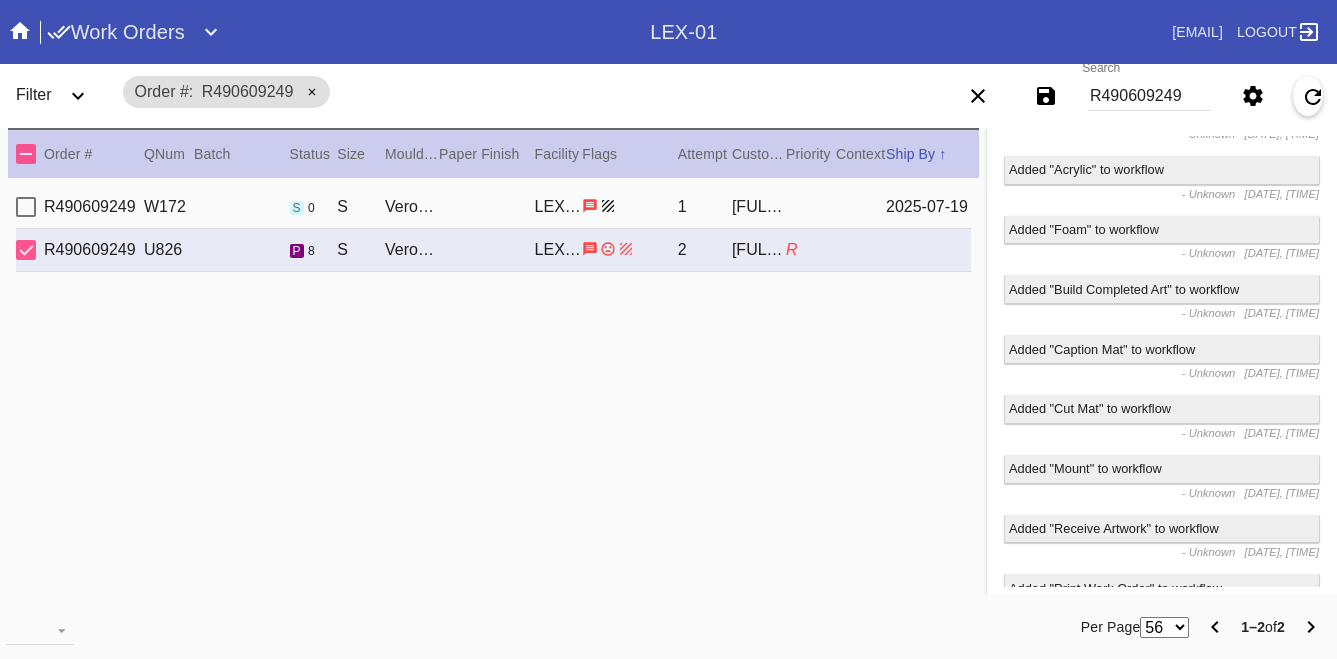 scroll, scrollTop: 0, scrollLeft: 0, axis: both 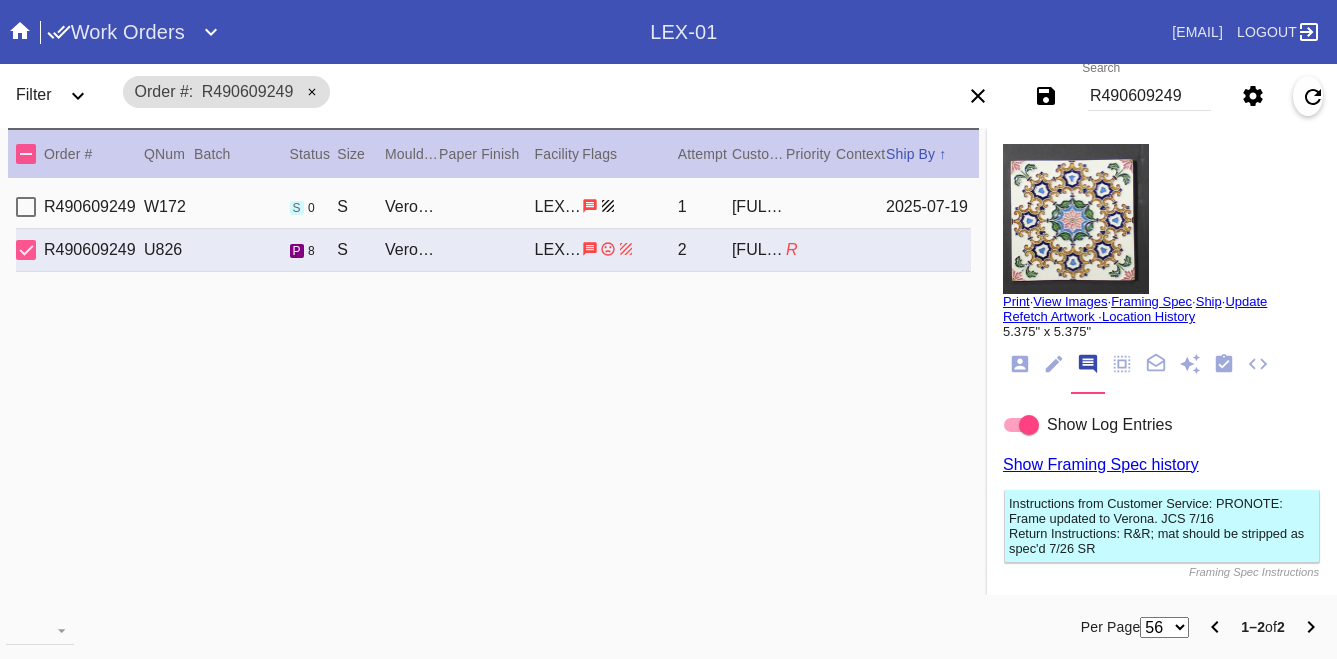 click at bounding box center (630, 206) 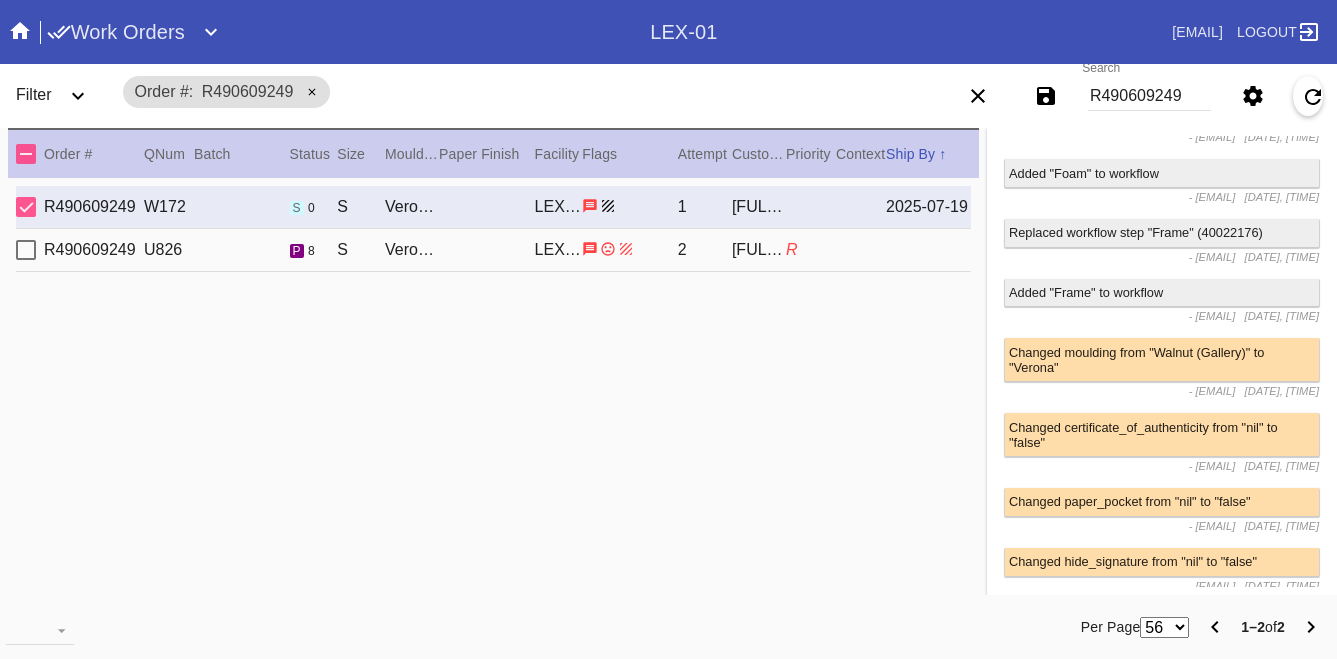 scroll, scrollTop: 1679, scrollLeft: 0, axis: vertical 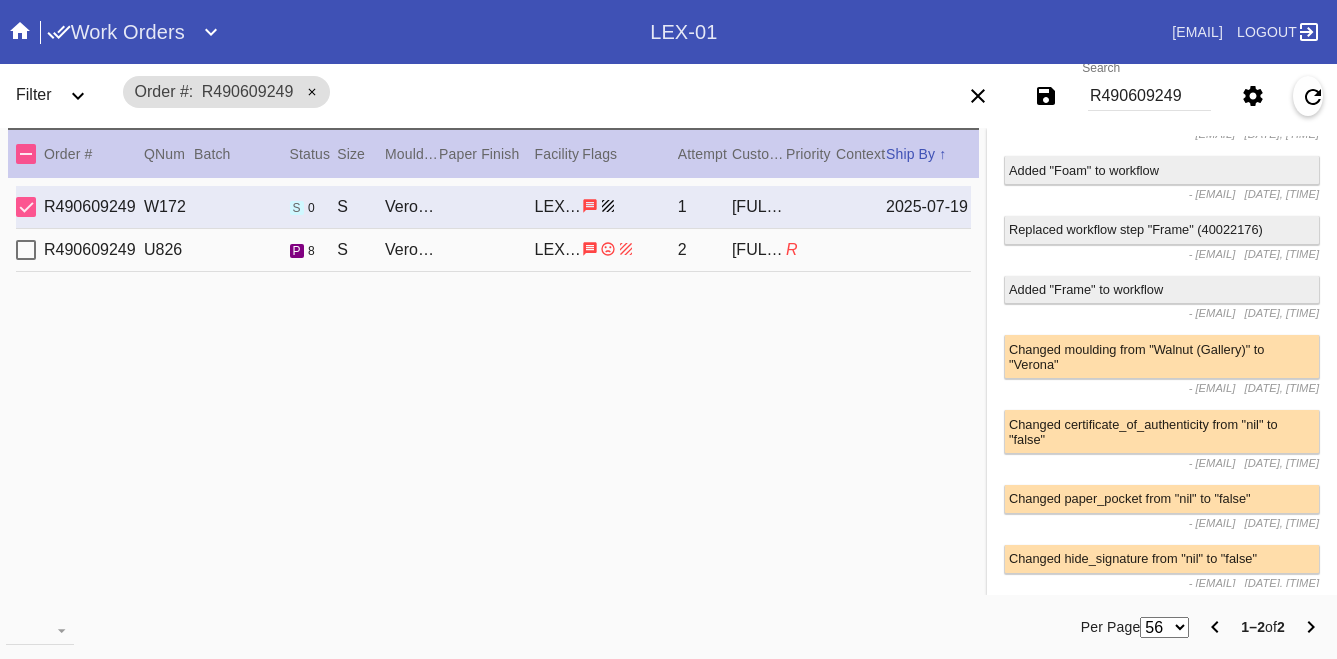 click on "Changed moulding from "Walnut (Gallery)" to "Verona"" at bounding box center [1162, 356] 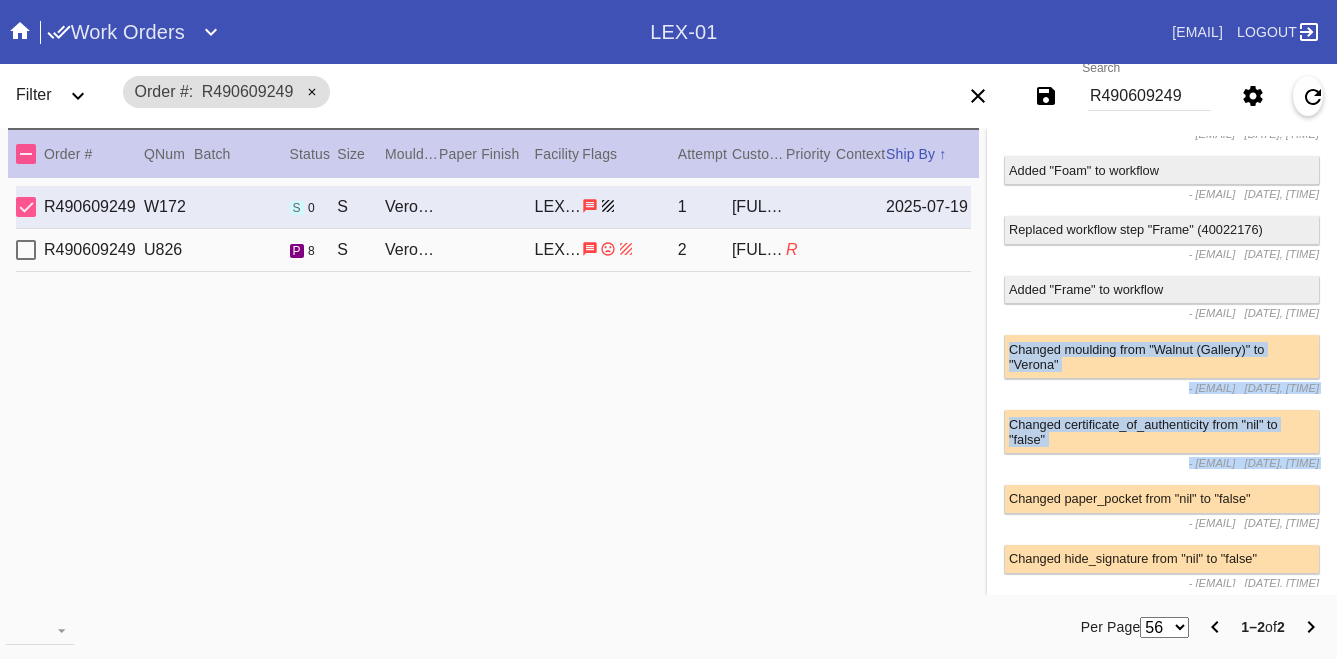 drag, startPoint x: 1104, startPoint y: 398, endPoint x: 1130, endPoint y: 498, distance: 103.32473 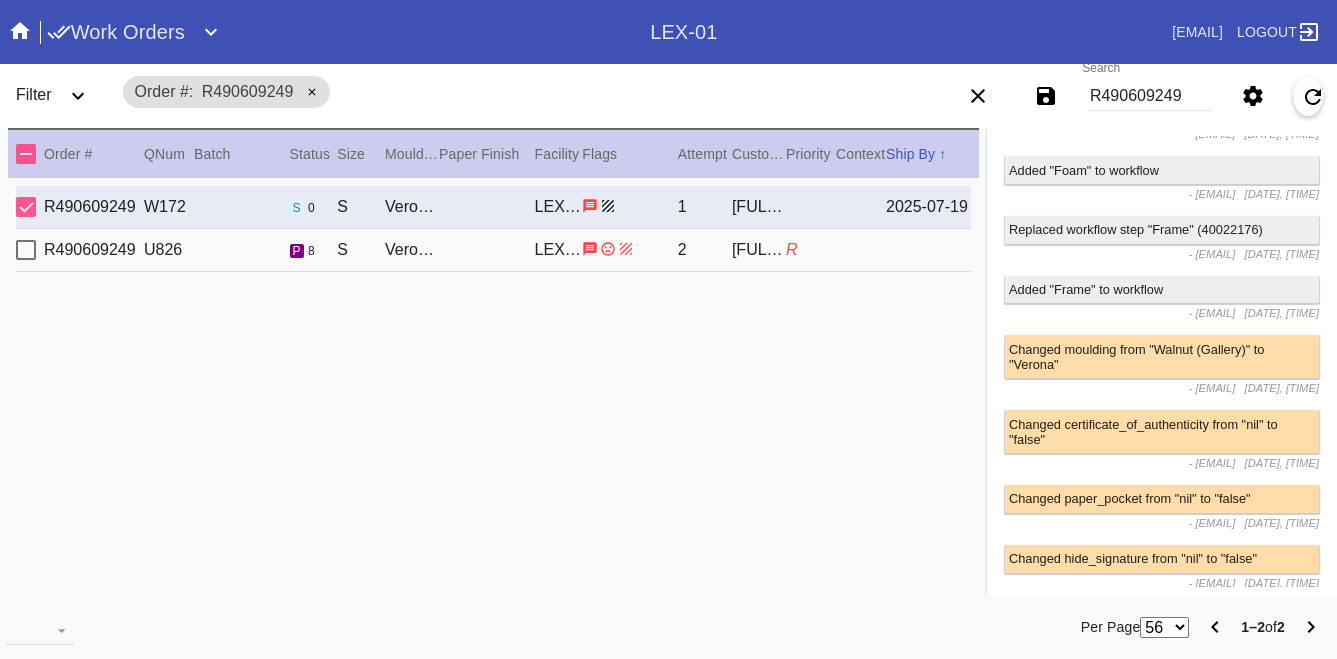 click on "Changed certificate_of_authenticity from "nil" to "false"" at bounding box center (1162, 431) 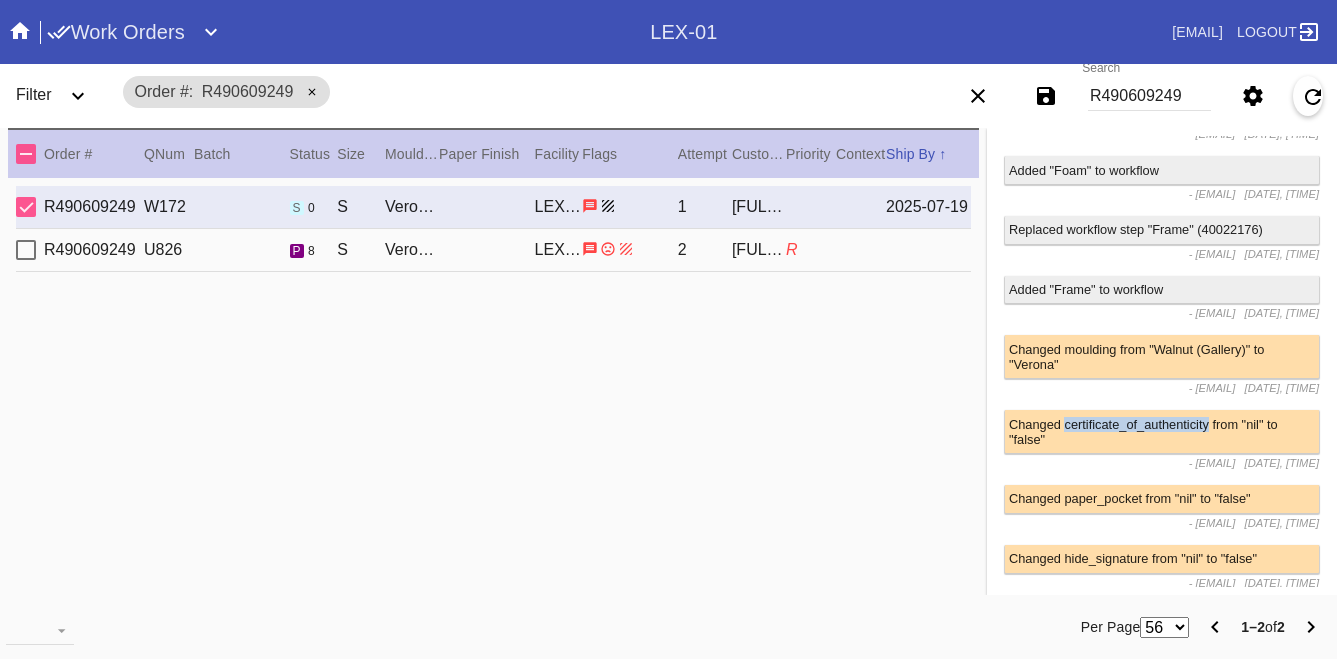 click on "Changed certificate_of_authenticity from "nil" to "false"" at bounding box center [1162, 431] 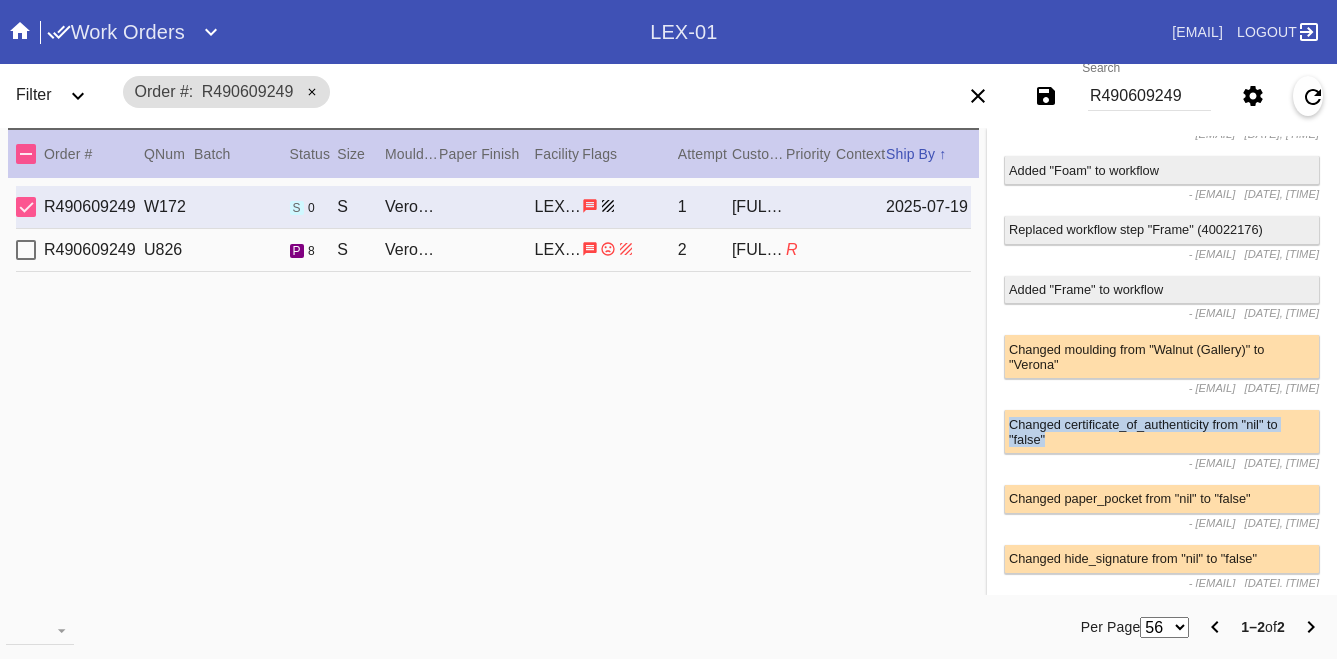 click on "Changed certificate_of_authenticity from "nil" to "false"" at bounding box center (1162, 431) 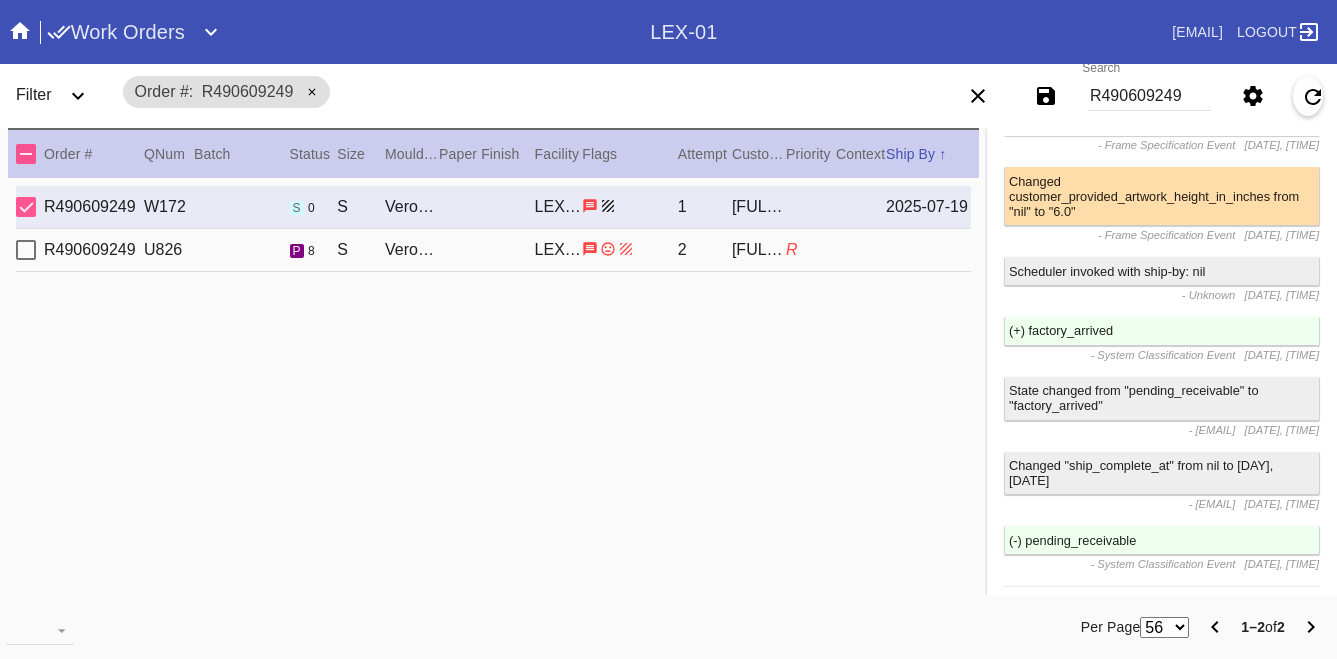 scroll, scrollTop: 0, scrollLeft: 0, axis: both 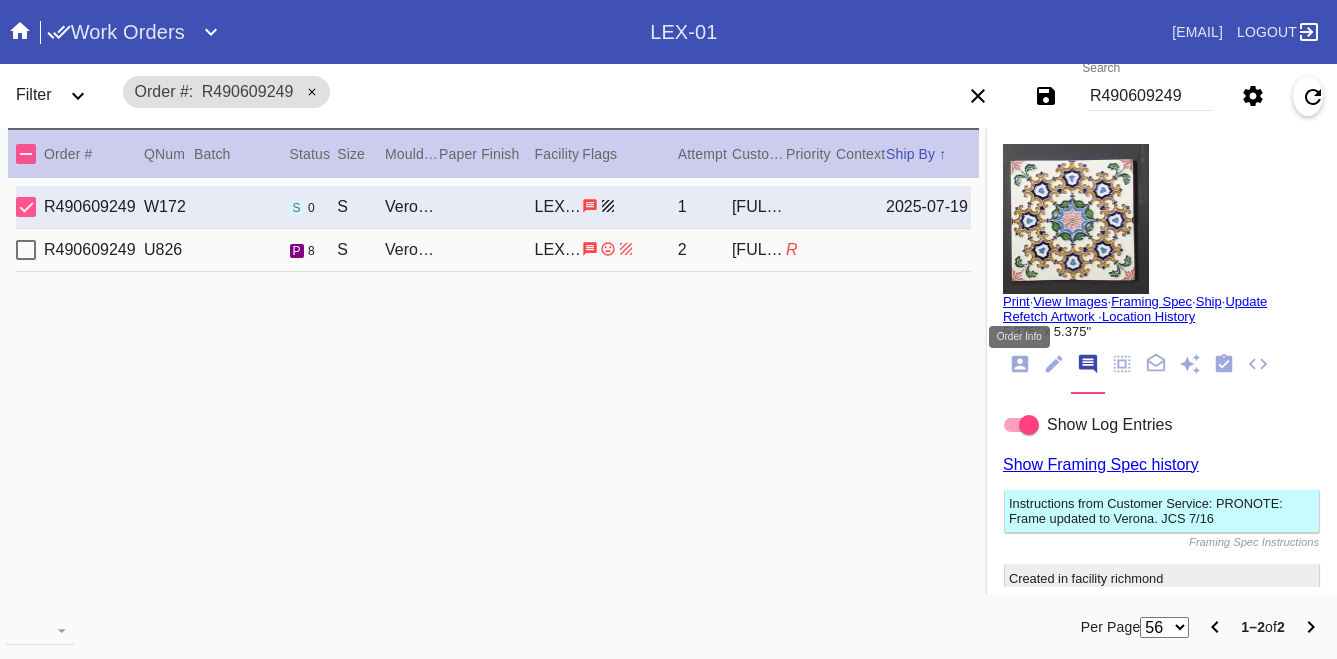 click 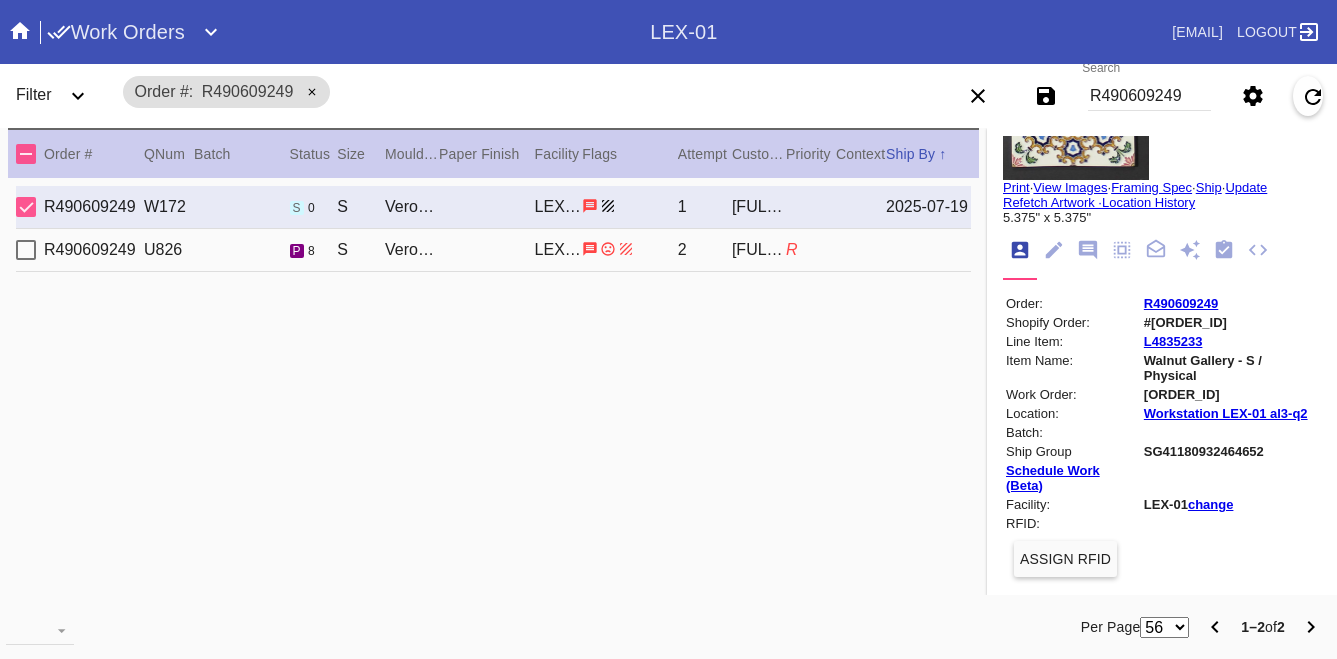 scroll, scrollTop: 176, scrollLeft: 0, axis: vertical 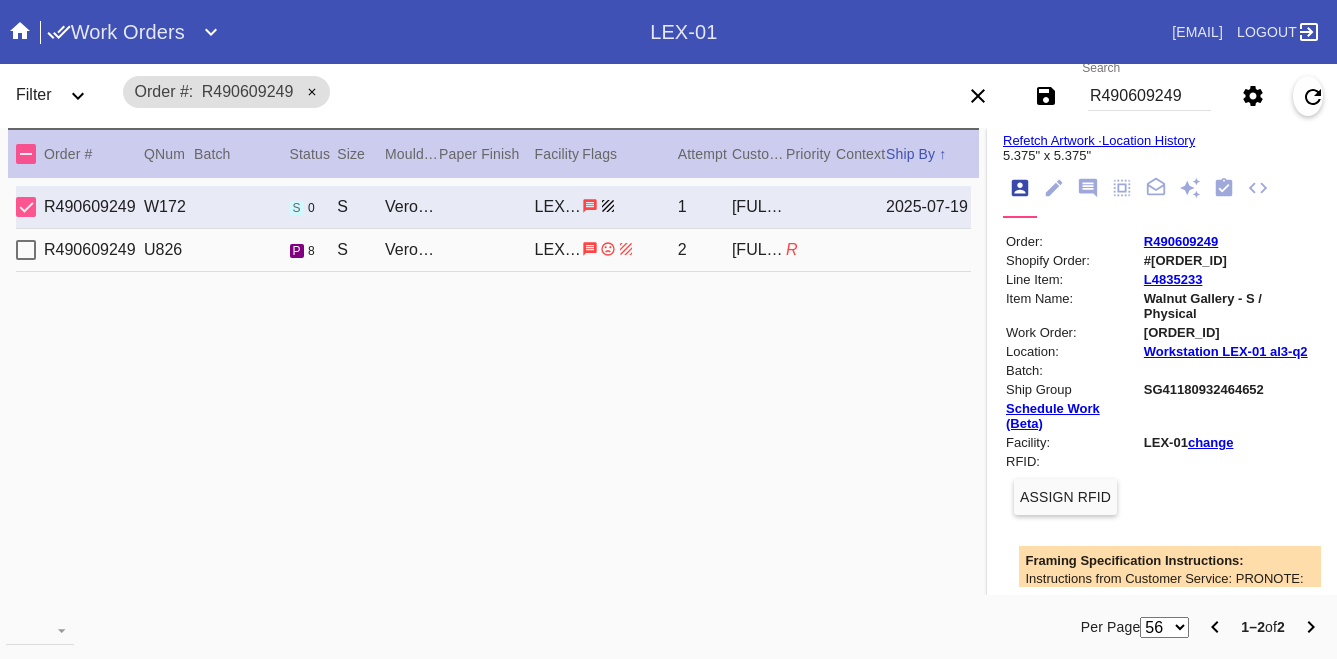 click on "R490609249" at bounding box center (1181, 241) 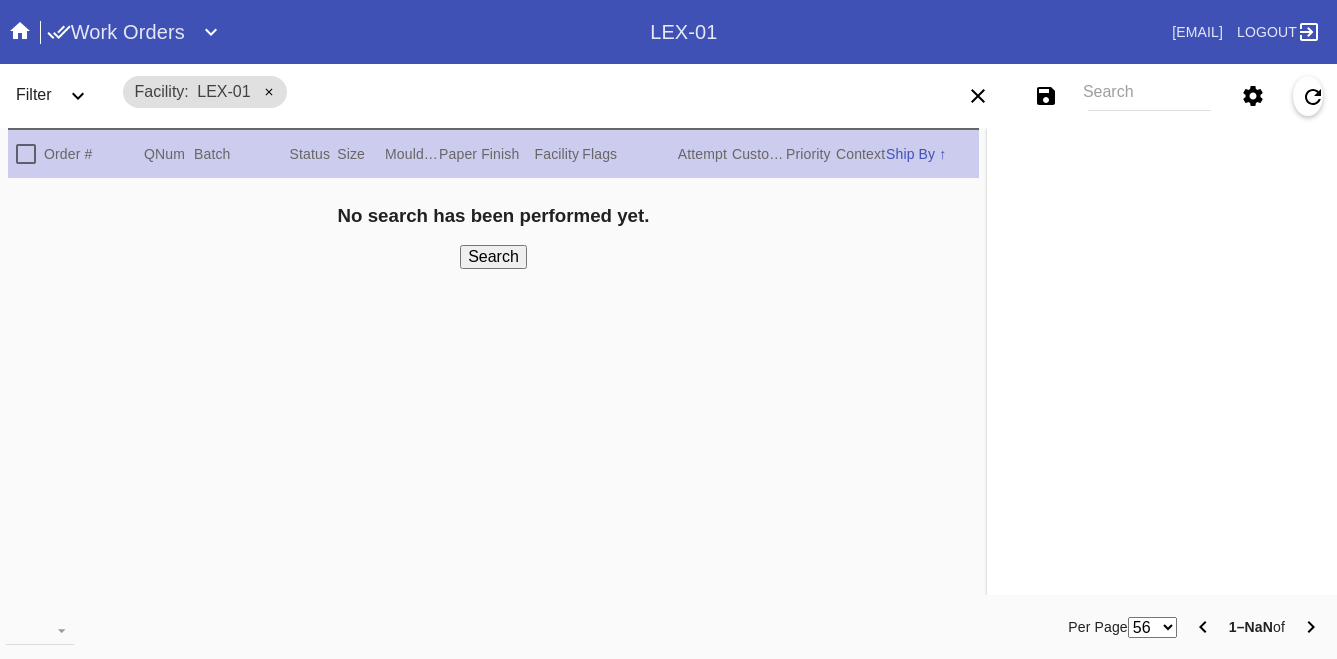 scroll, scrollTop: 0, scrollLeft: 0, axis: both 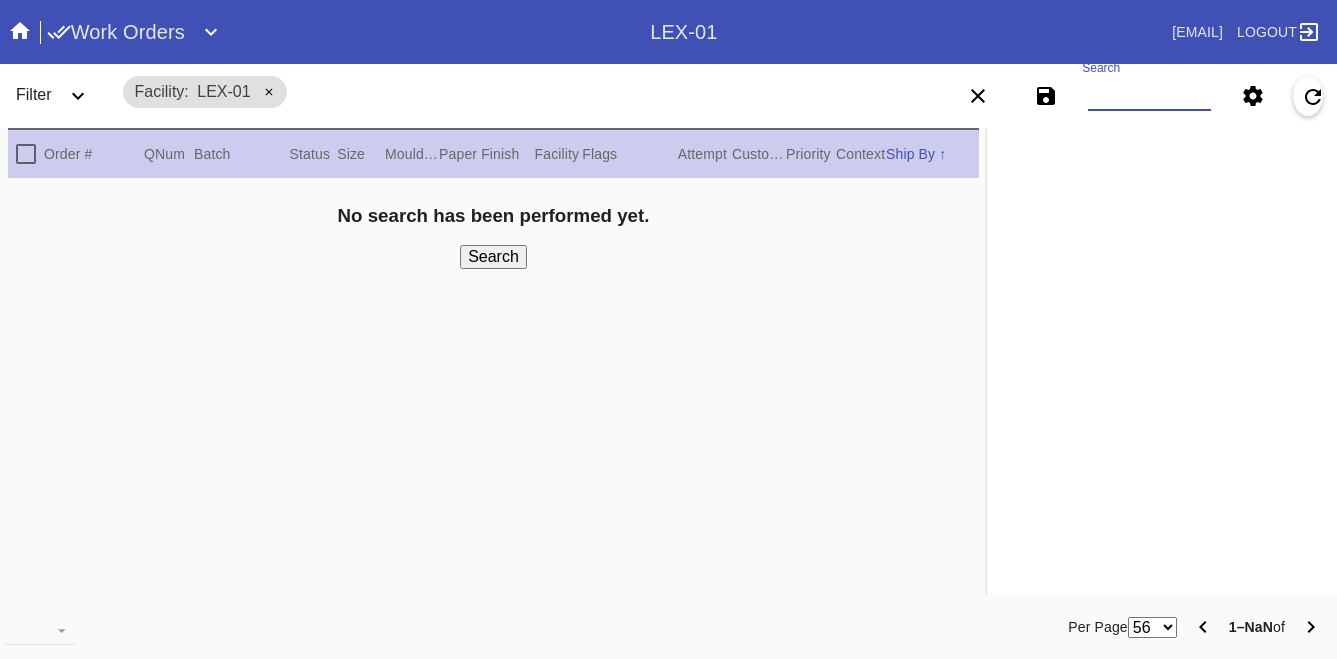 click on "Search" at bounding box center (1149, 96) 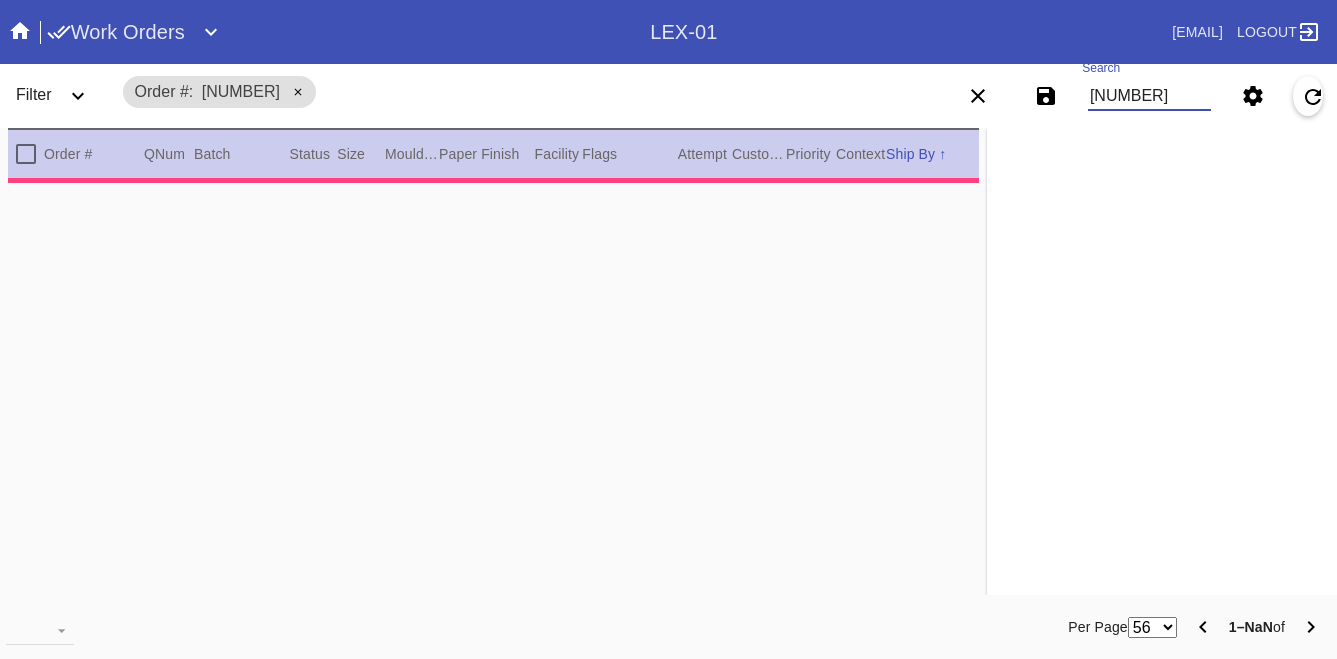 type on "1.5" 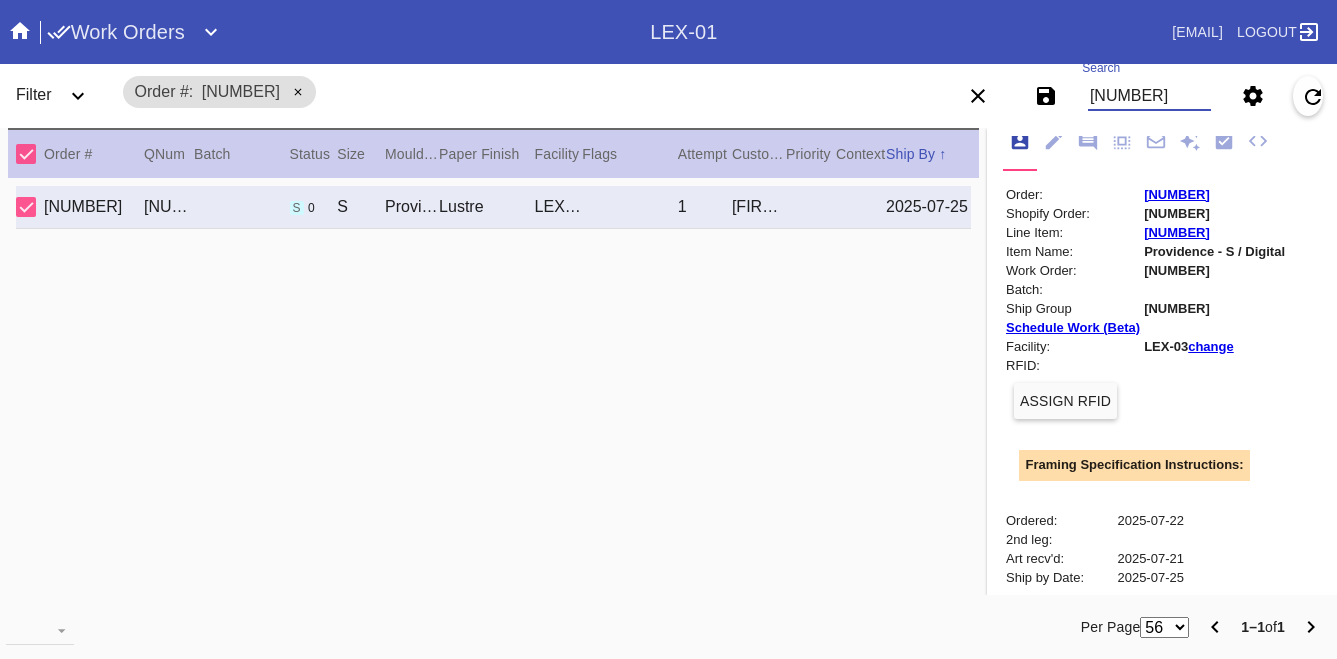 scroll, scrollTop: 0, scrollLeft: 0, axis: both 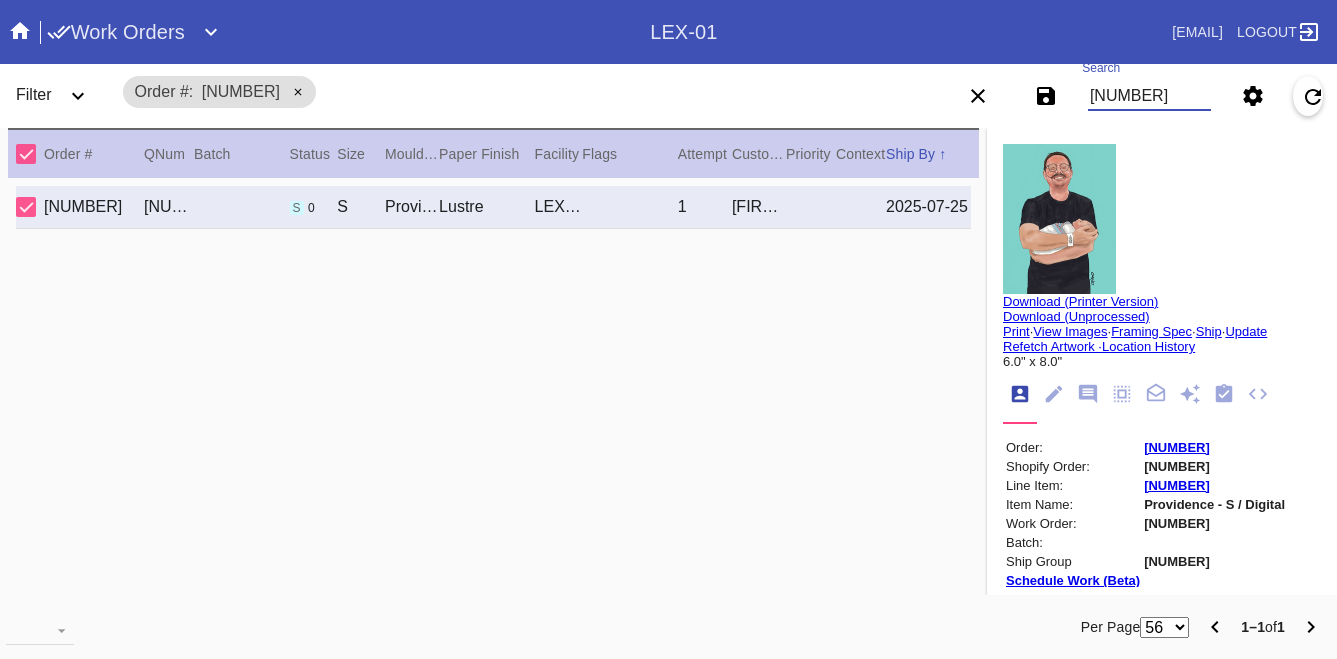 type on "[NUMBER]" 